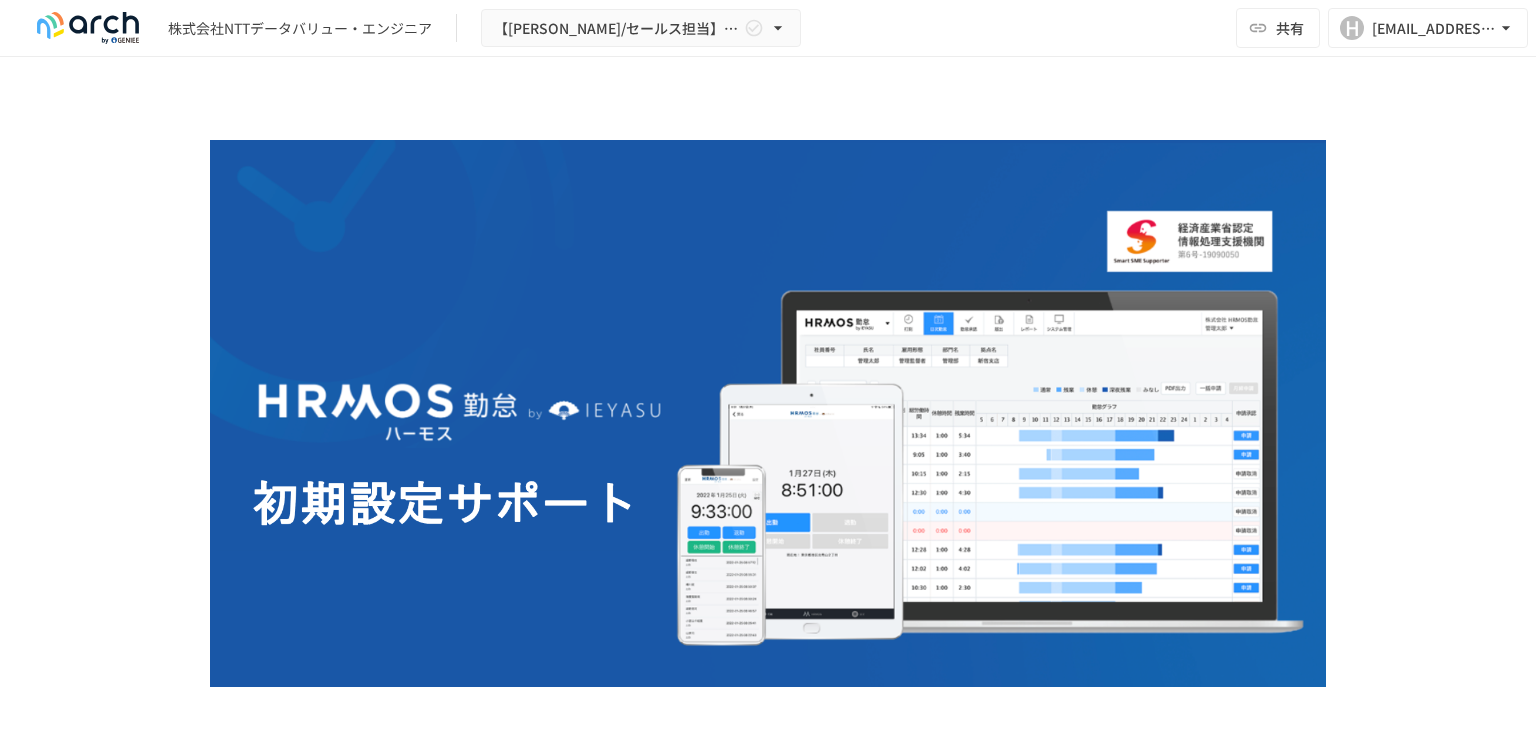 scroll, scrollTop: 0, scrollLeft: 0, axis: both 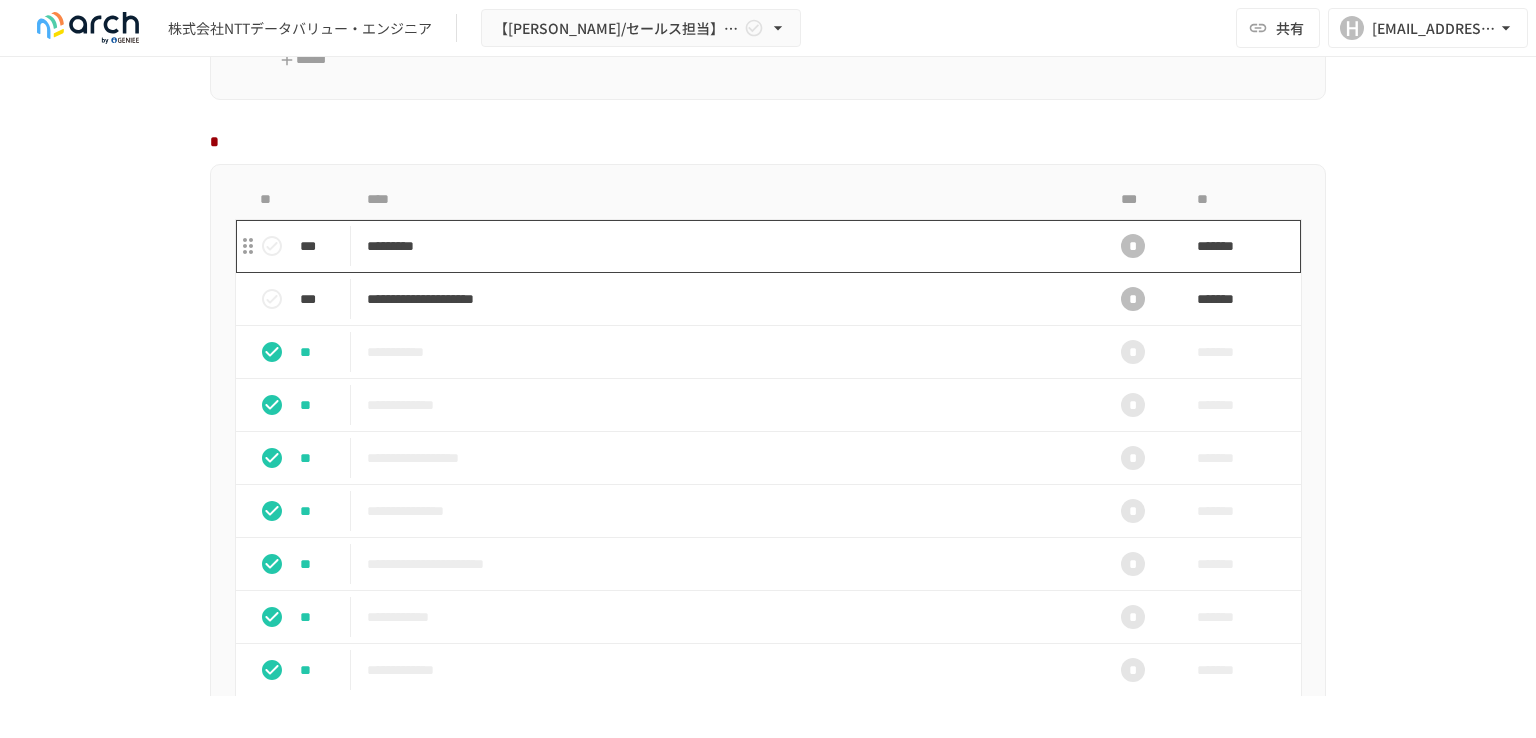 click on "*********" at bounding box center [726, 246] 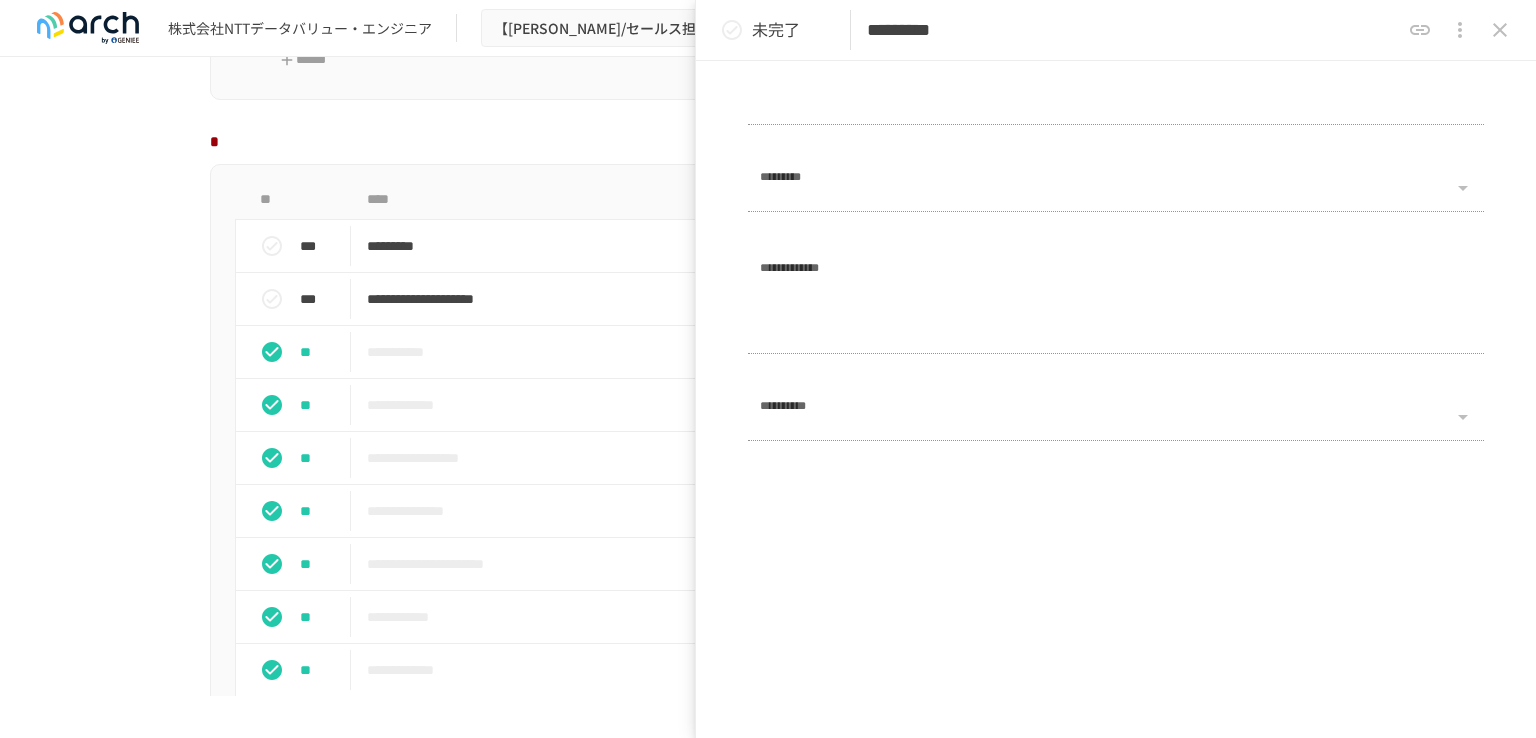 scroll, scrollTop: 2600, scrollLeft: 0, axis: vertical 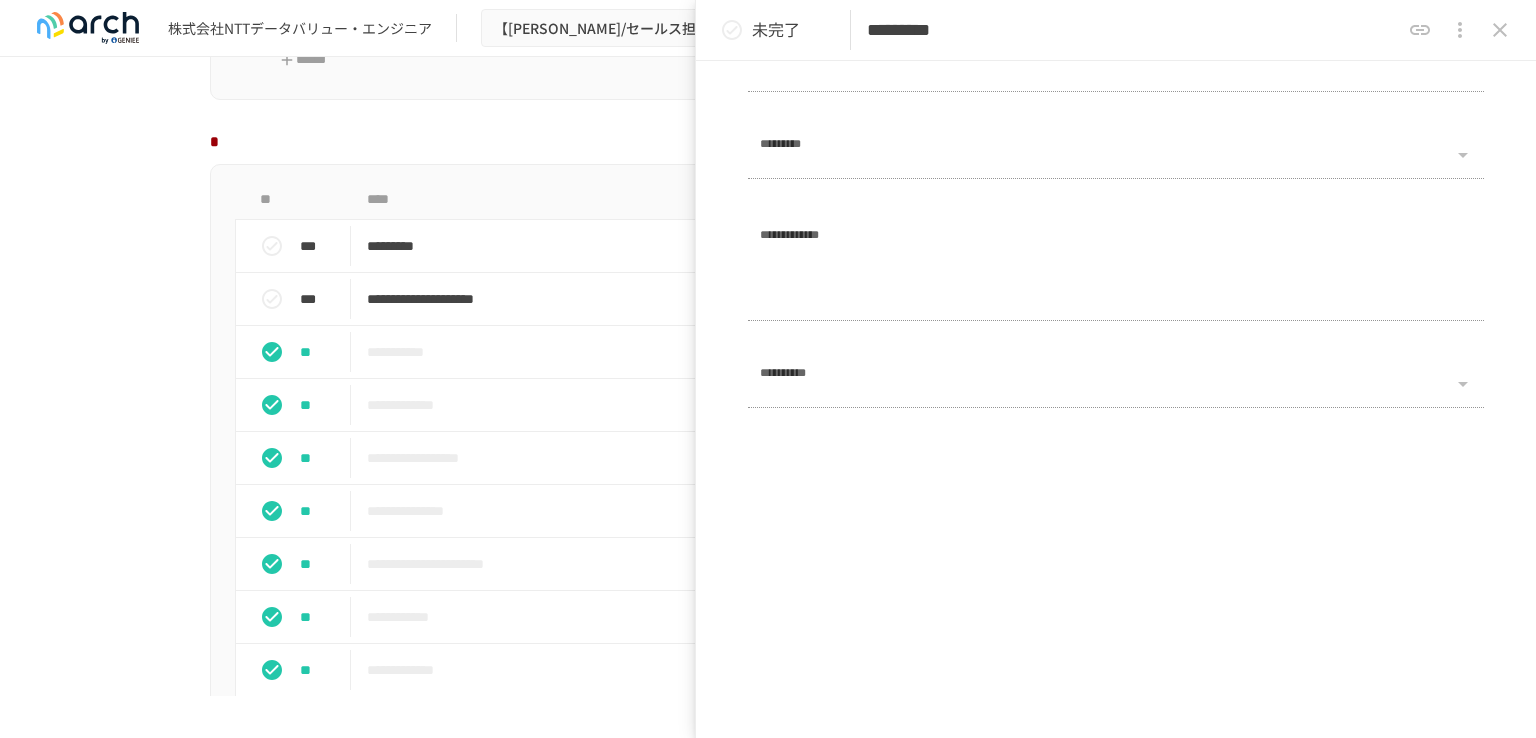 click on "**********" at bounding box center [768, 462] 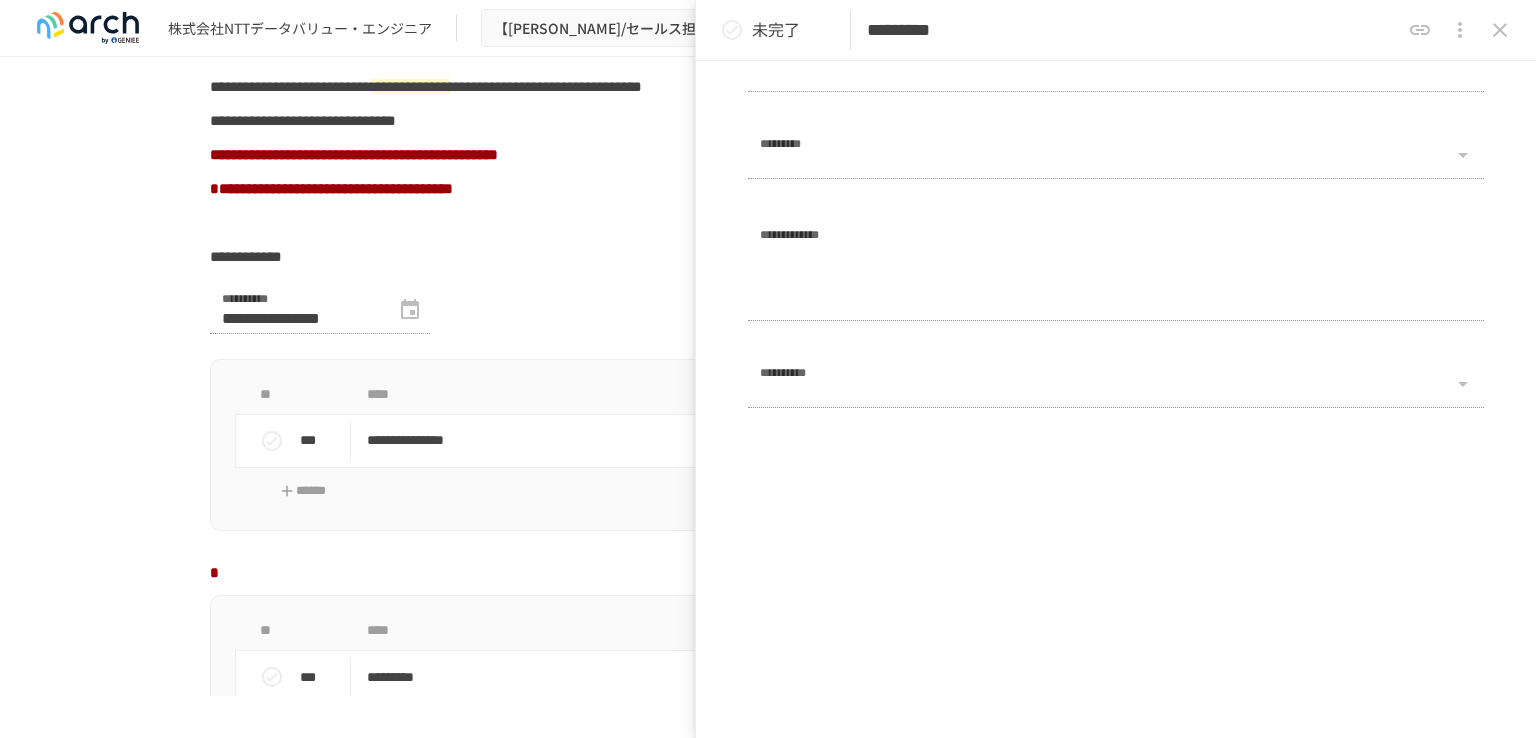 scroll, scrollTop: 1300, scrollLeft: 0, axis: vertical 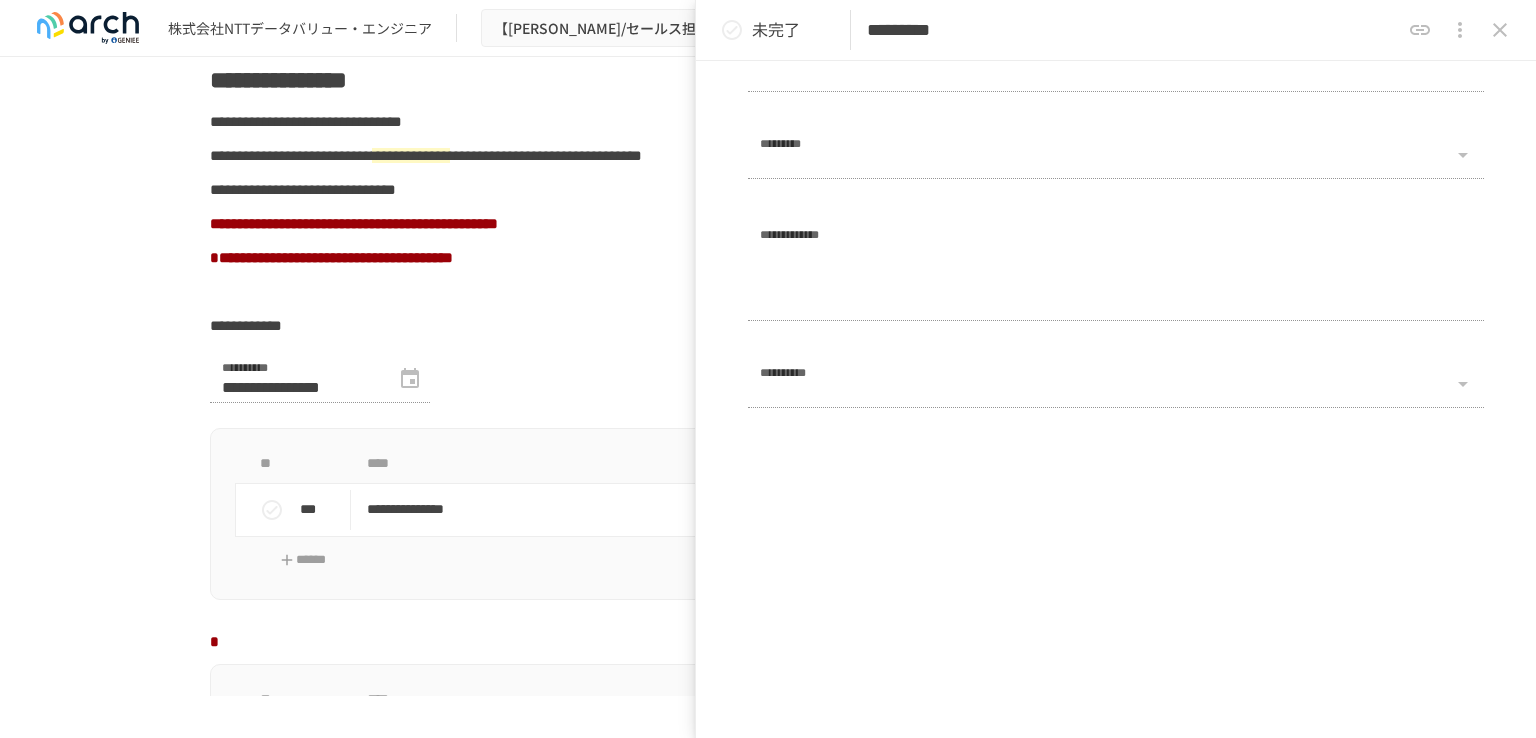 click on "**********" at bounding box center [768, 2636] 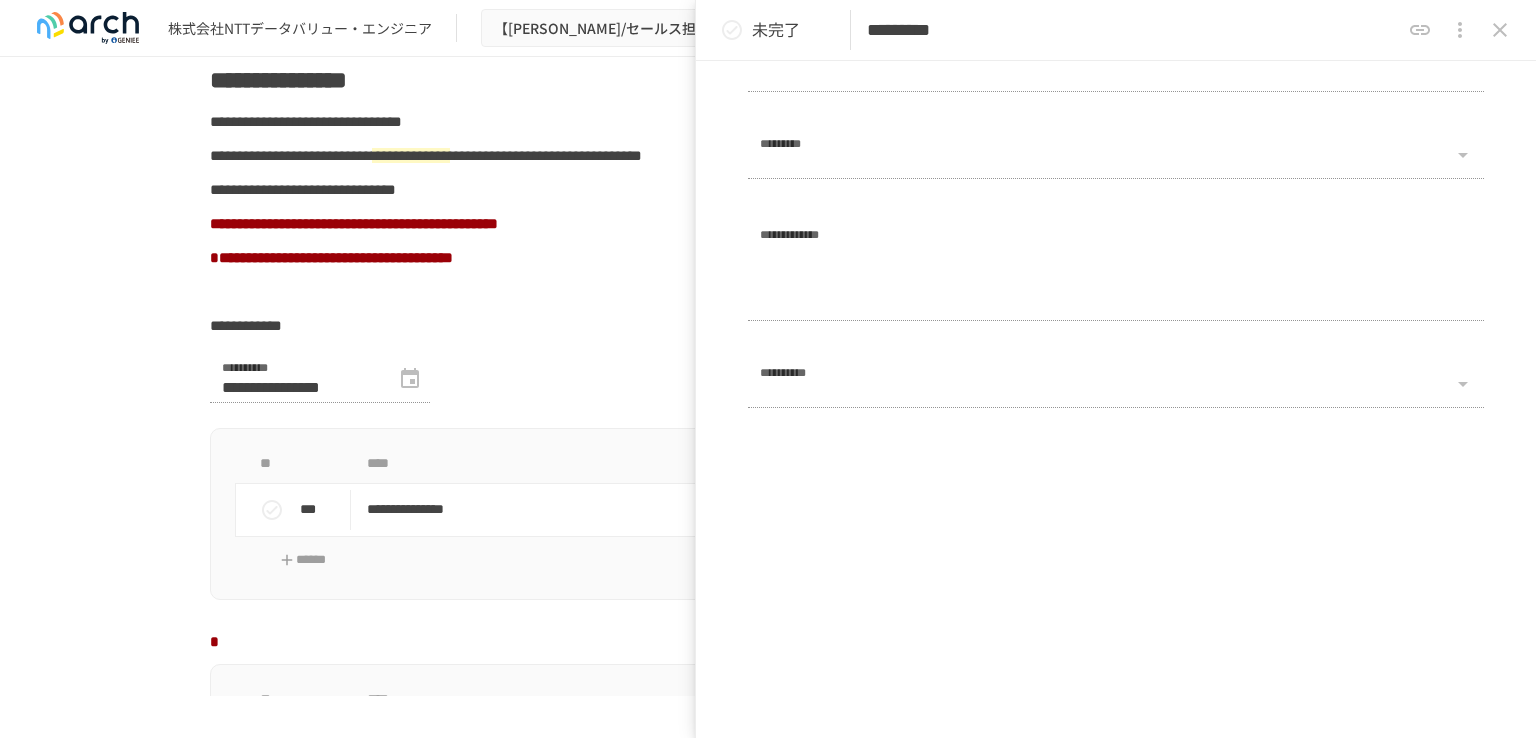 click 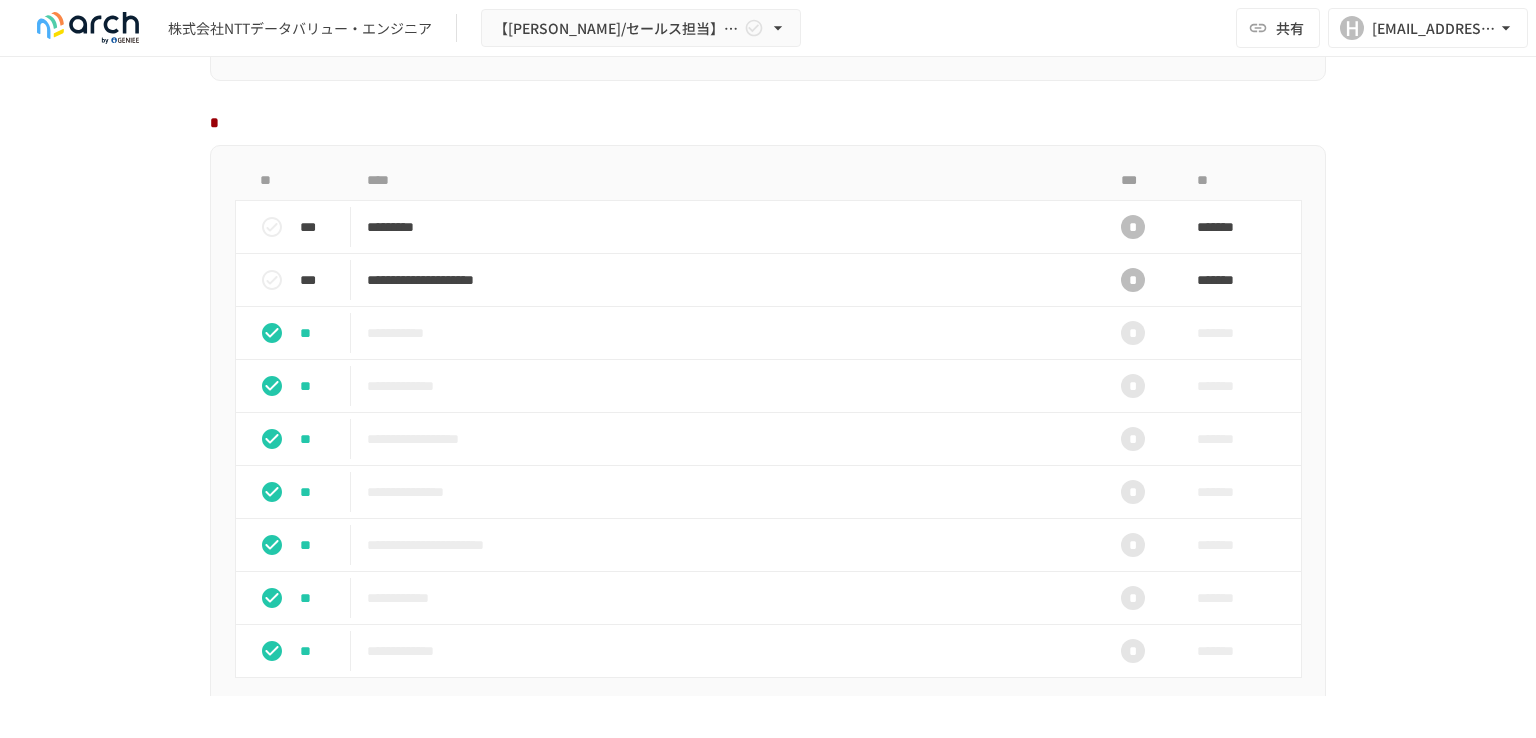 scroll, scrollTop: 1700, scrollLeft: 0, axis: vertical 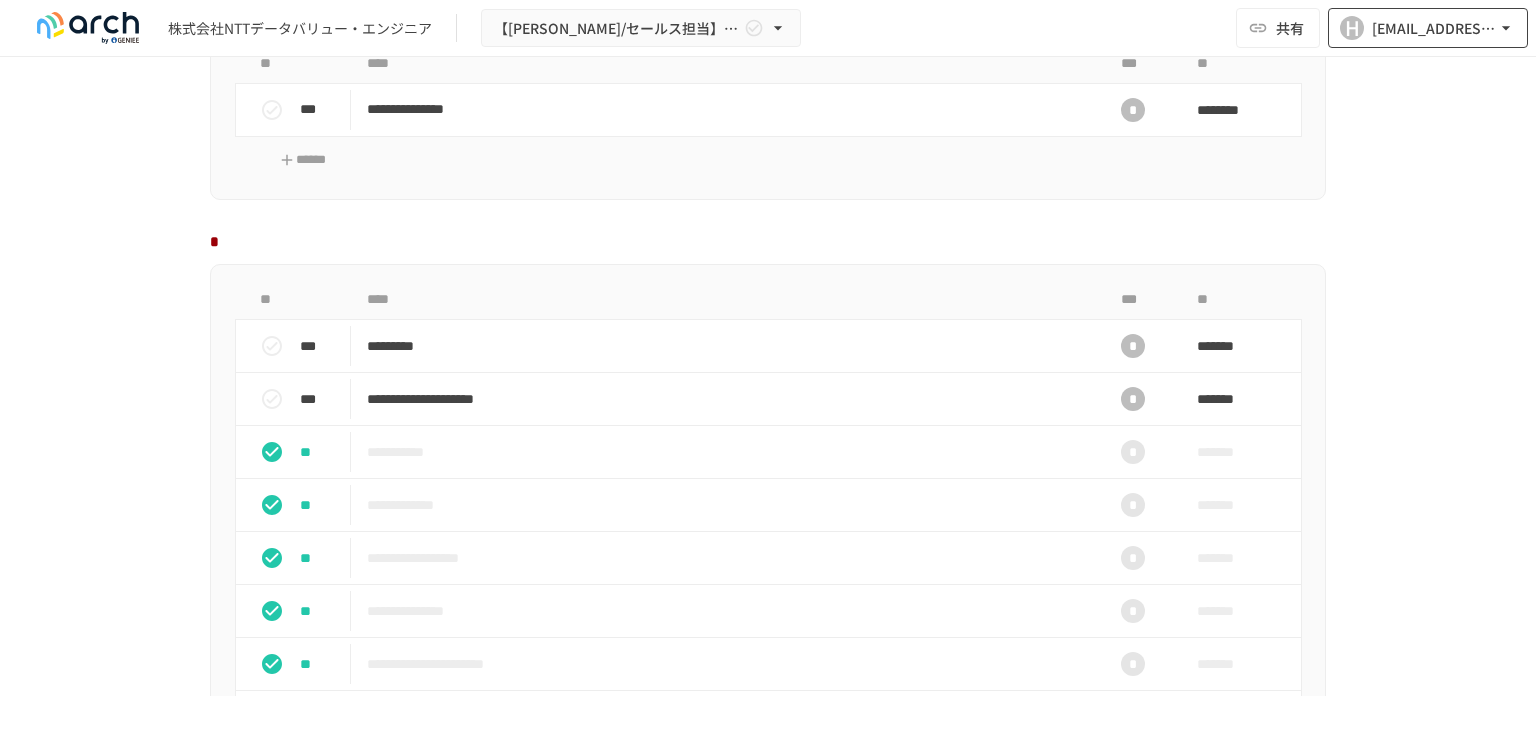 click on "[EMAIL_ADDRESS][DOMAIN_NAME]" at bounding box center [1434, 28] 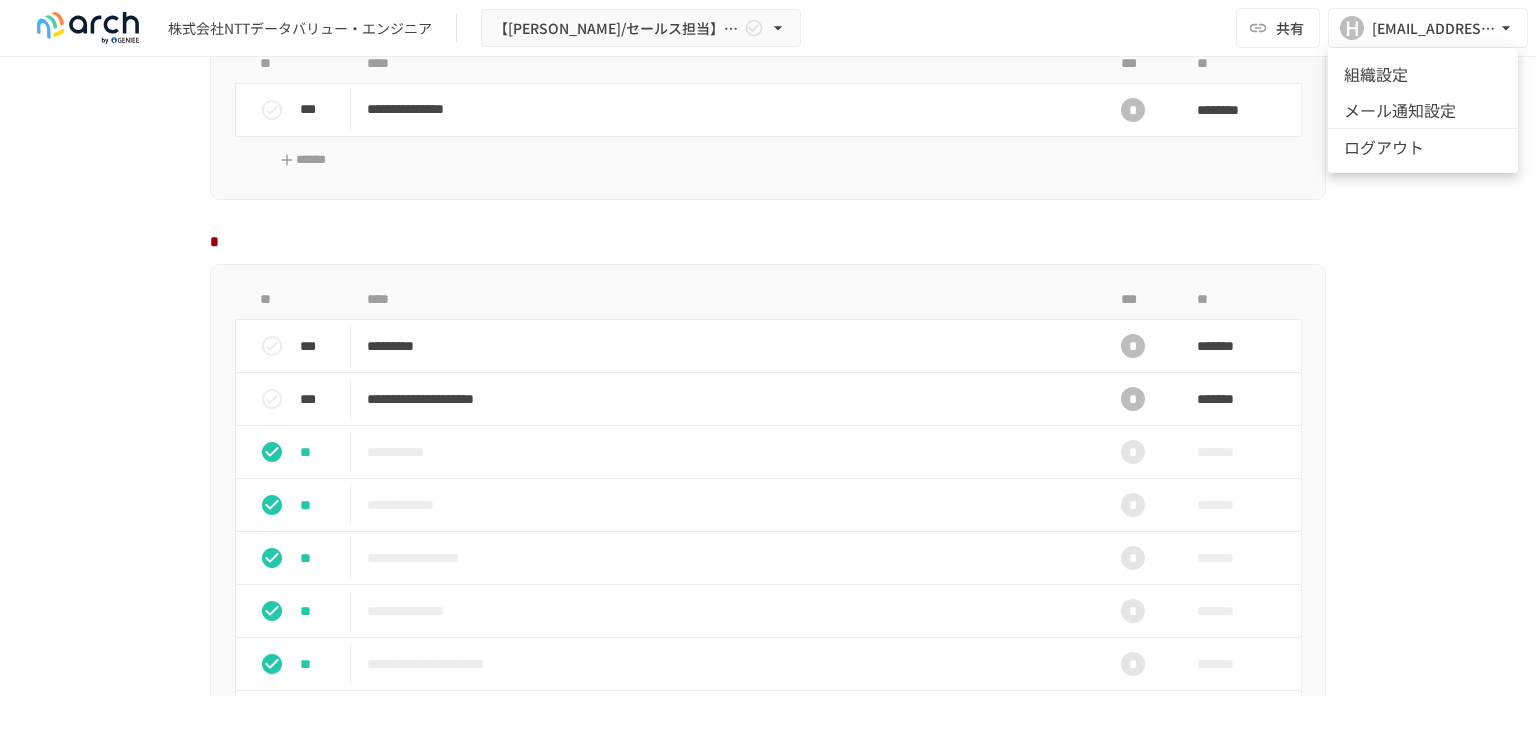 click at bounding box center (768, 369) 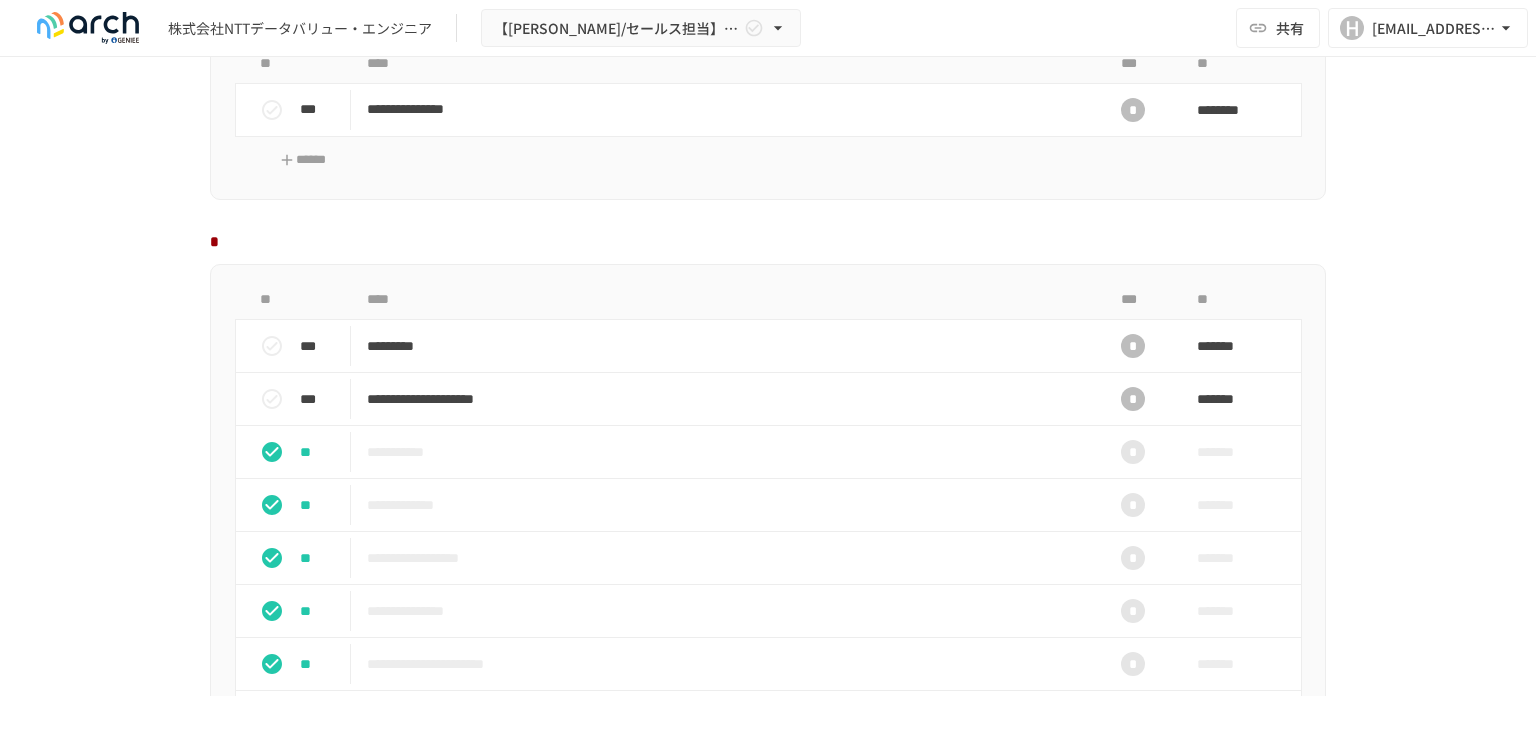 click on "共有" at bounding box center [1290, 28] 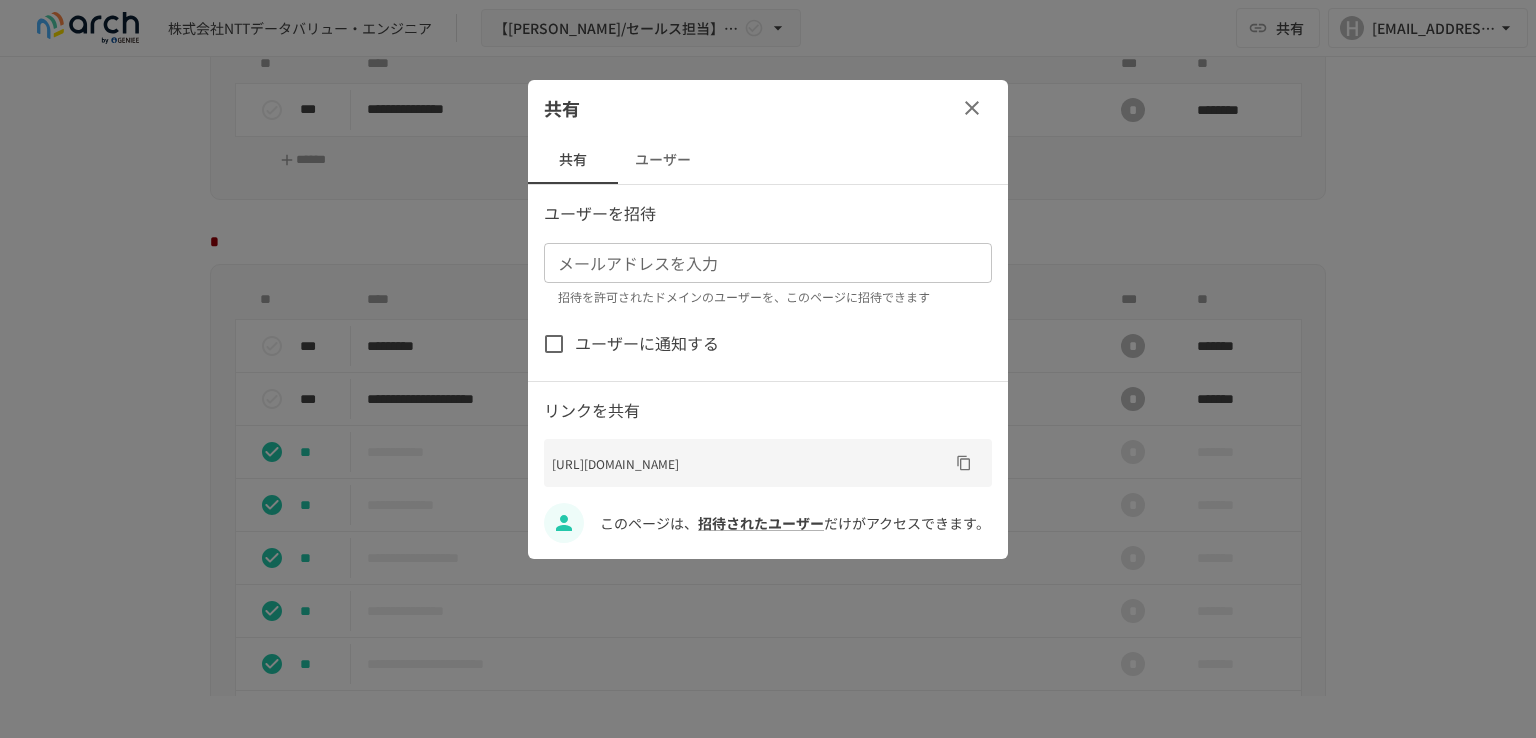 click on "ユーザー" at bounding box center (663, 160) 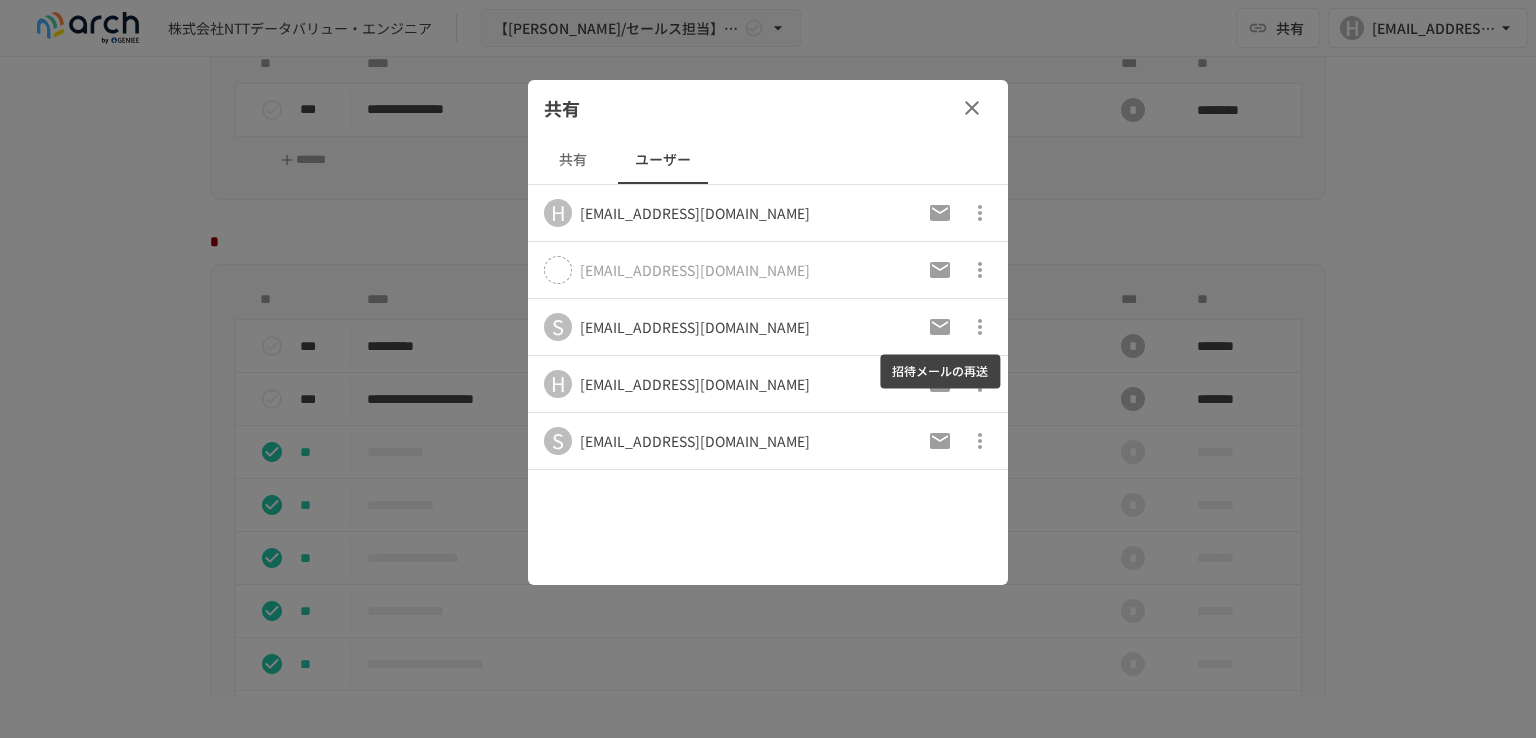 click 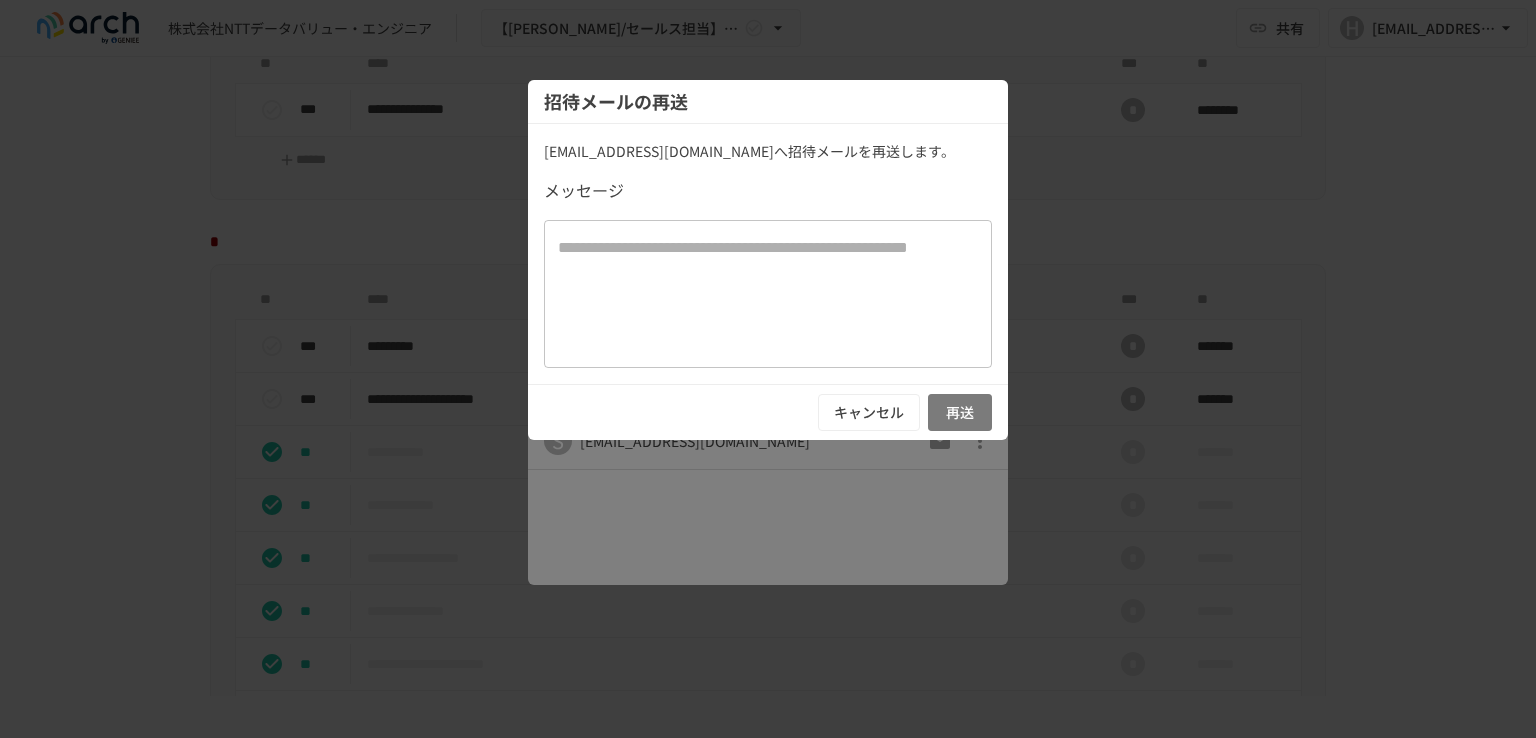 click on "再送" at bounding box center (960, 412) 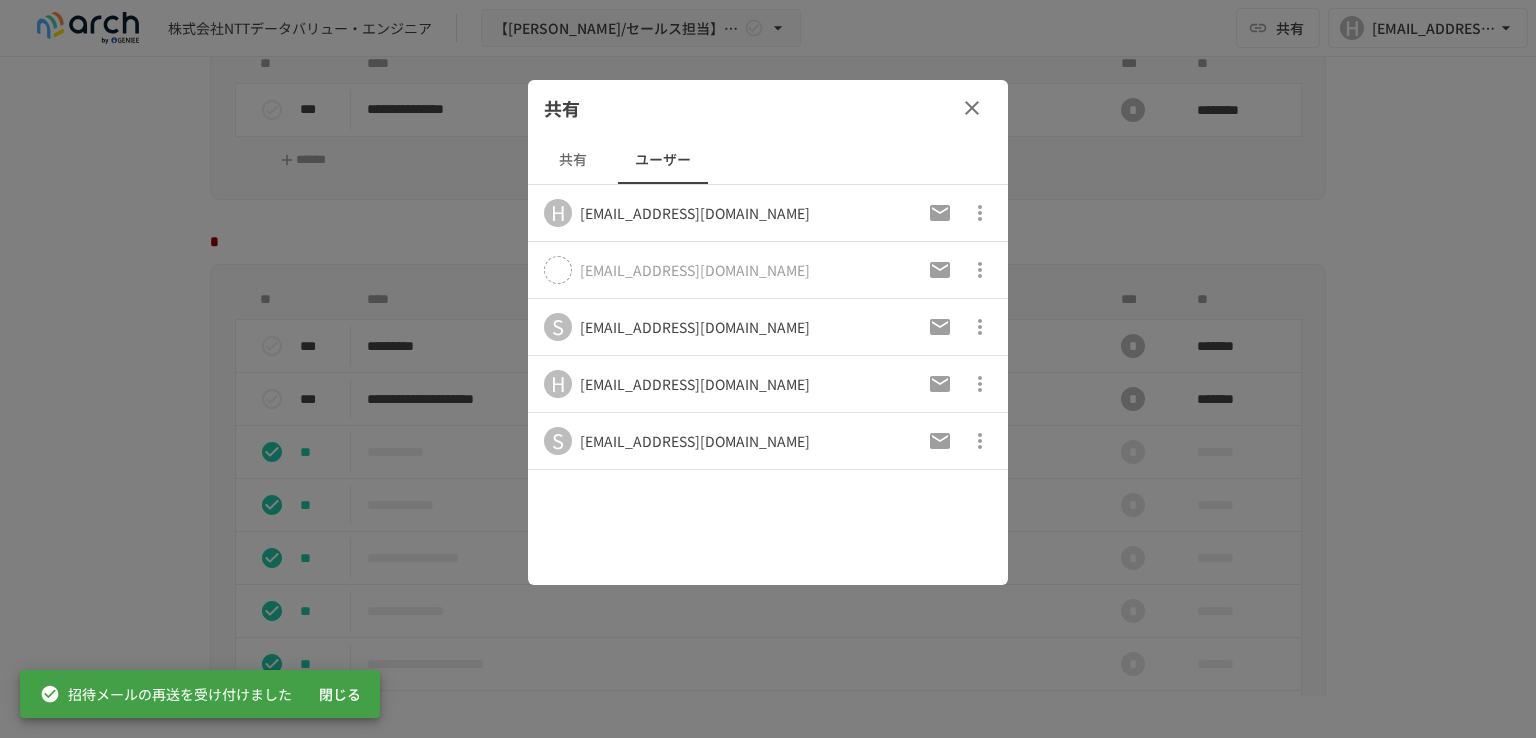 click 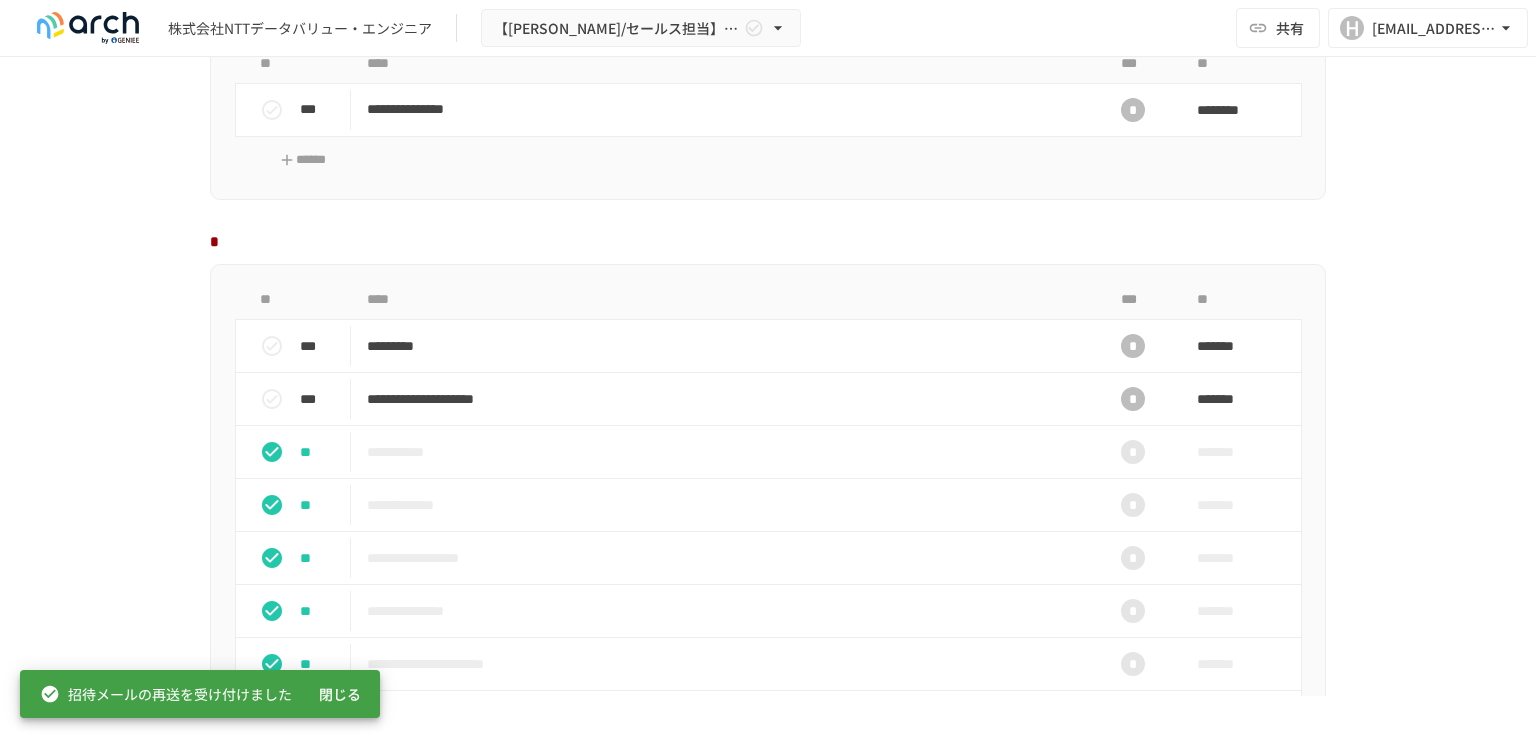 scroll, scrollTop: 1800, scrollLeft: 0, axis: vertical 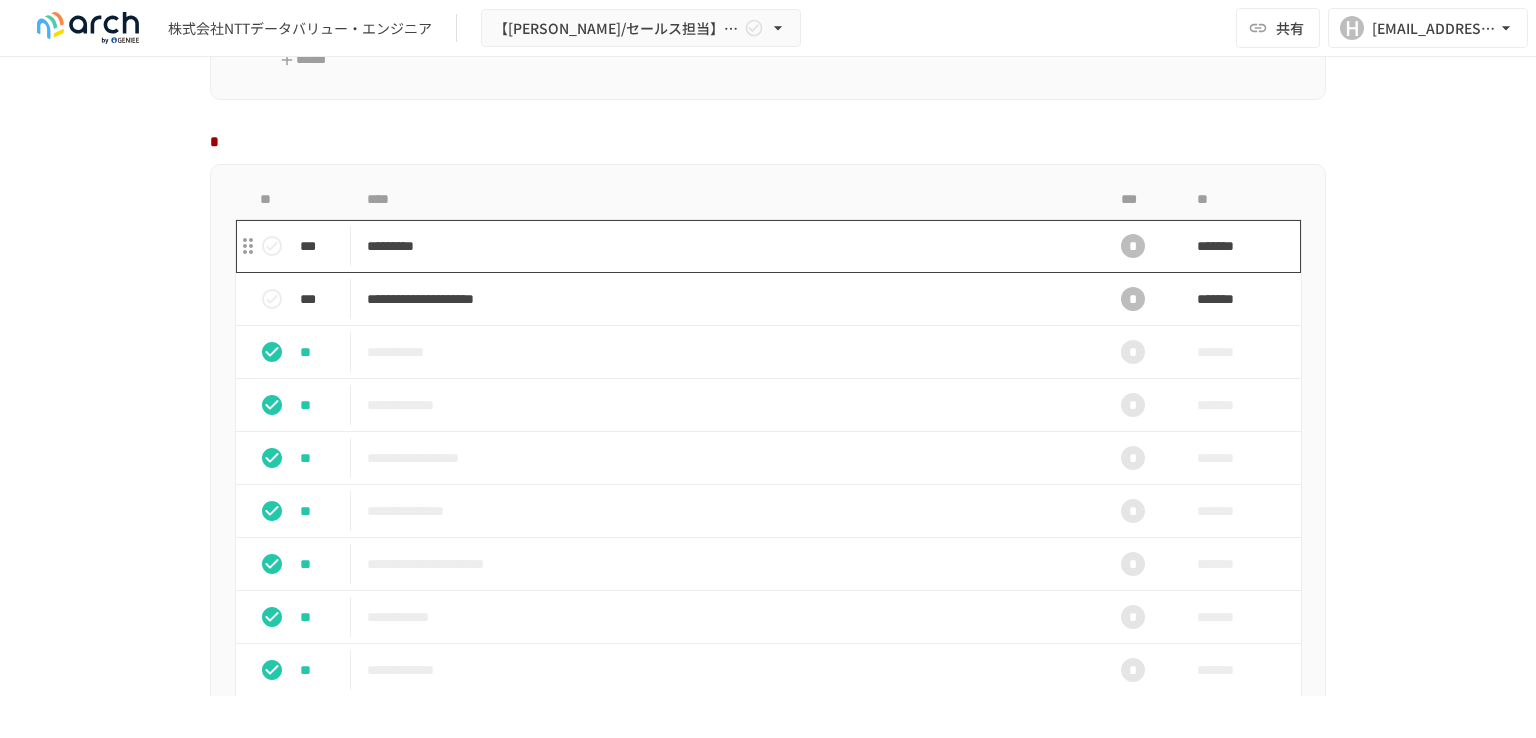 click on "*********" at bounding box center (726, 246) 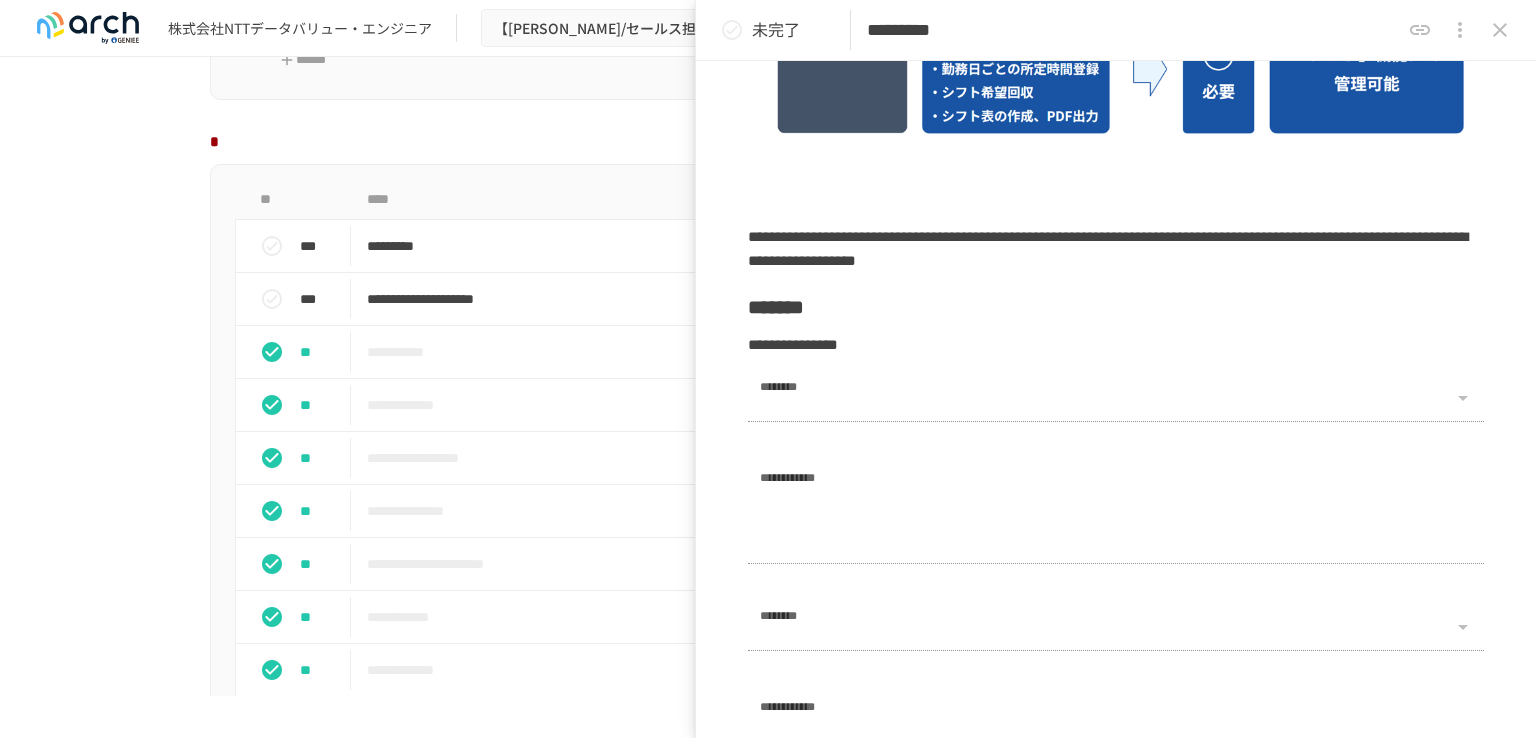 scroll, scrollTop: 1900, scrollLeft: 0, axis: vertical 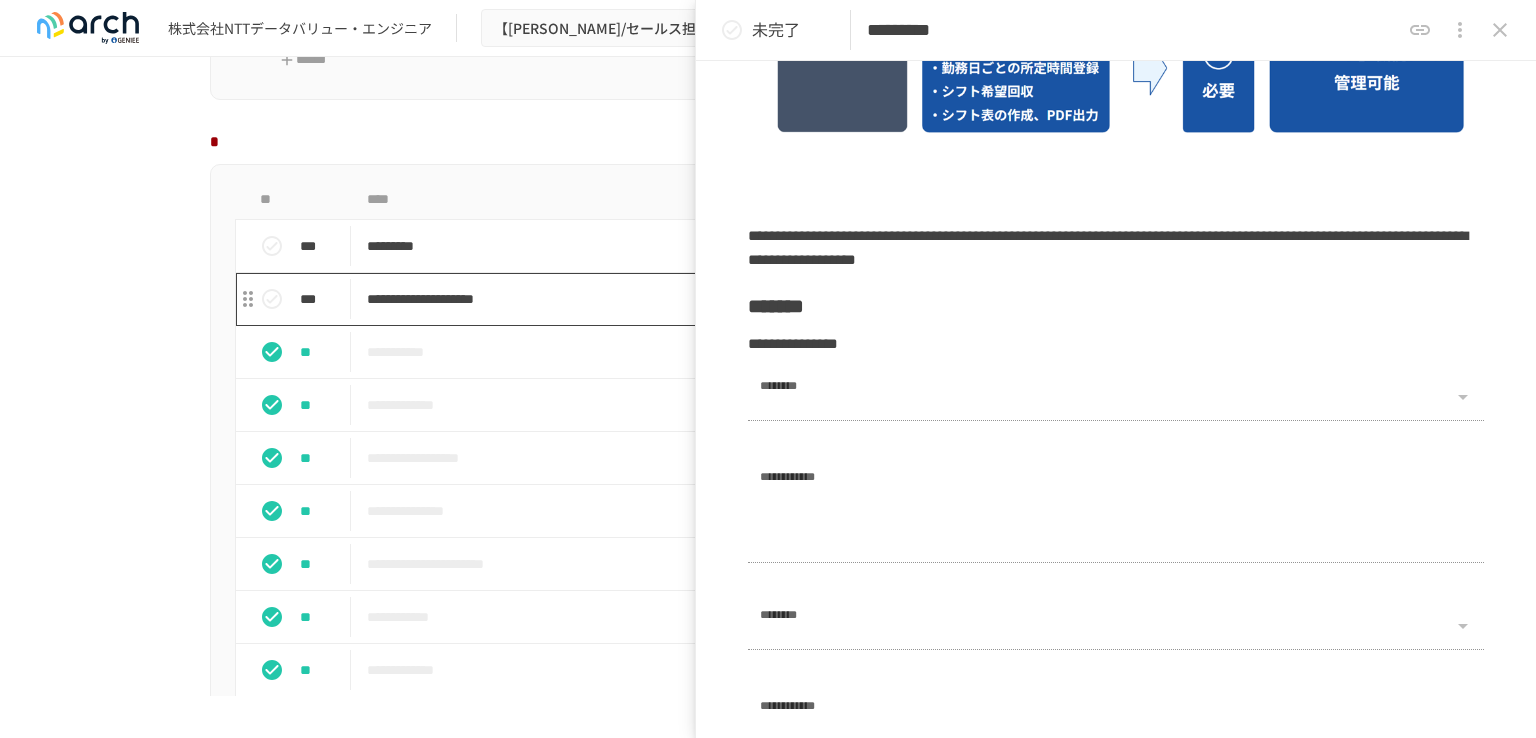 click on "**********" at bounding box center (726, 299) 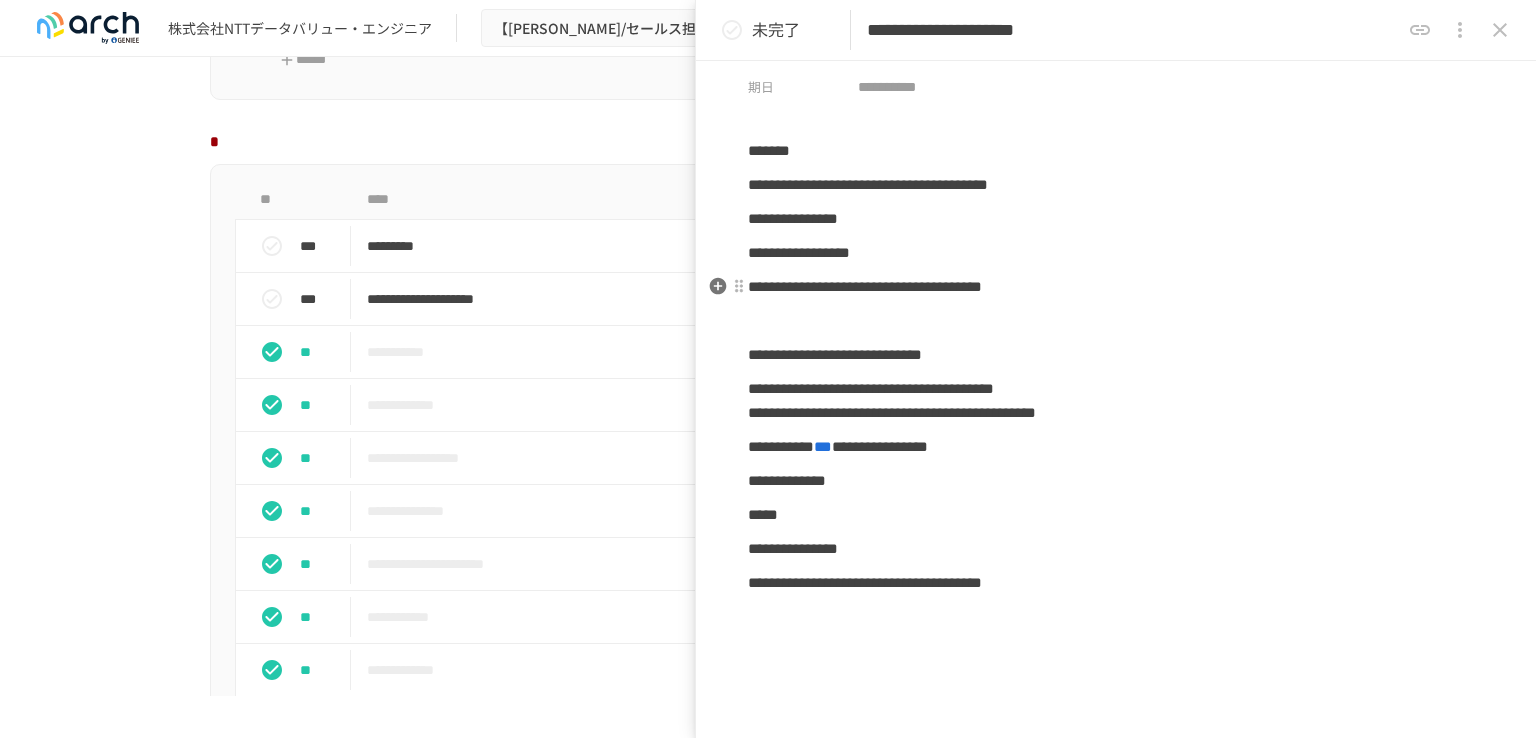 scroll, scrollTop: 0, scrollLeft: 0, axis: both 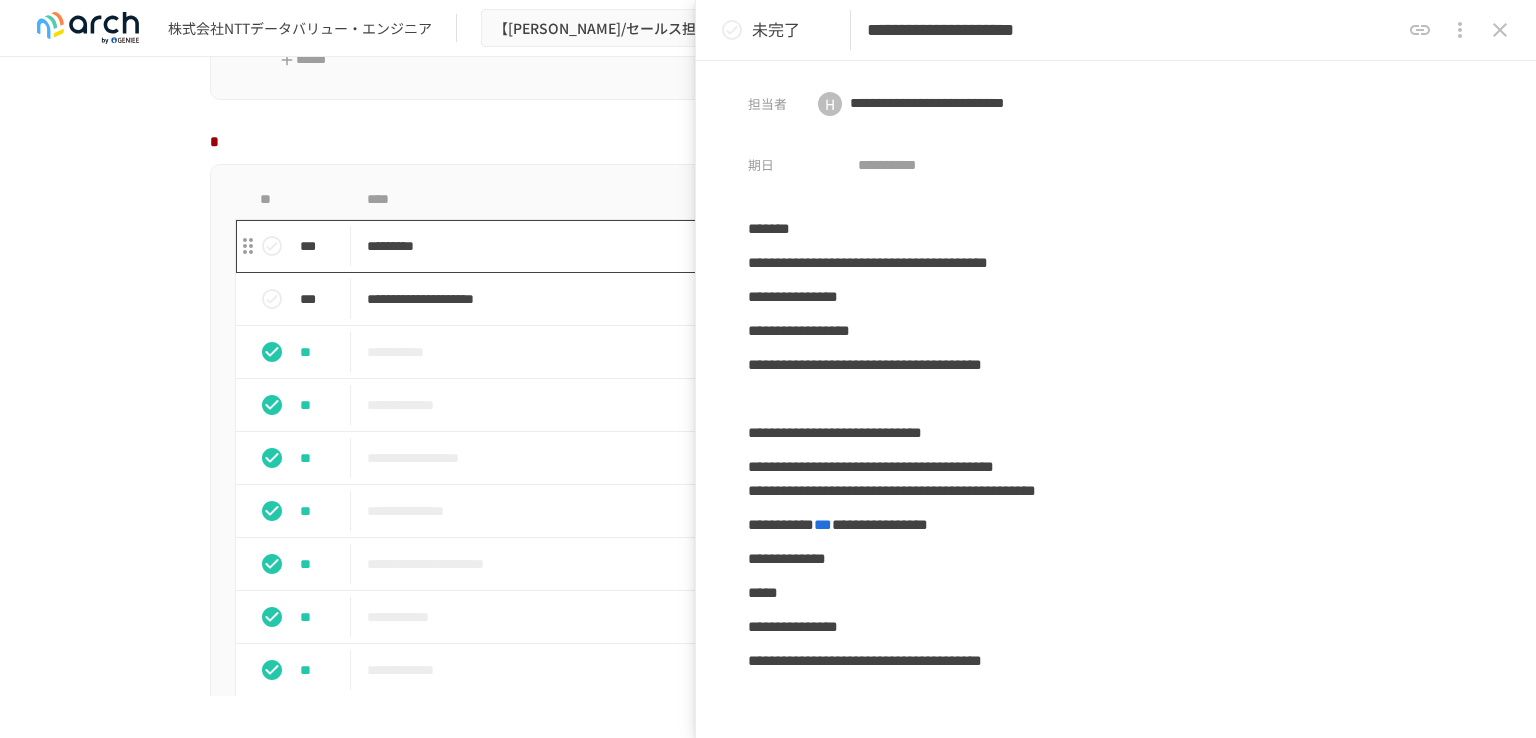 click on "*********" at bounding box center [726, 246] 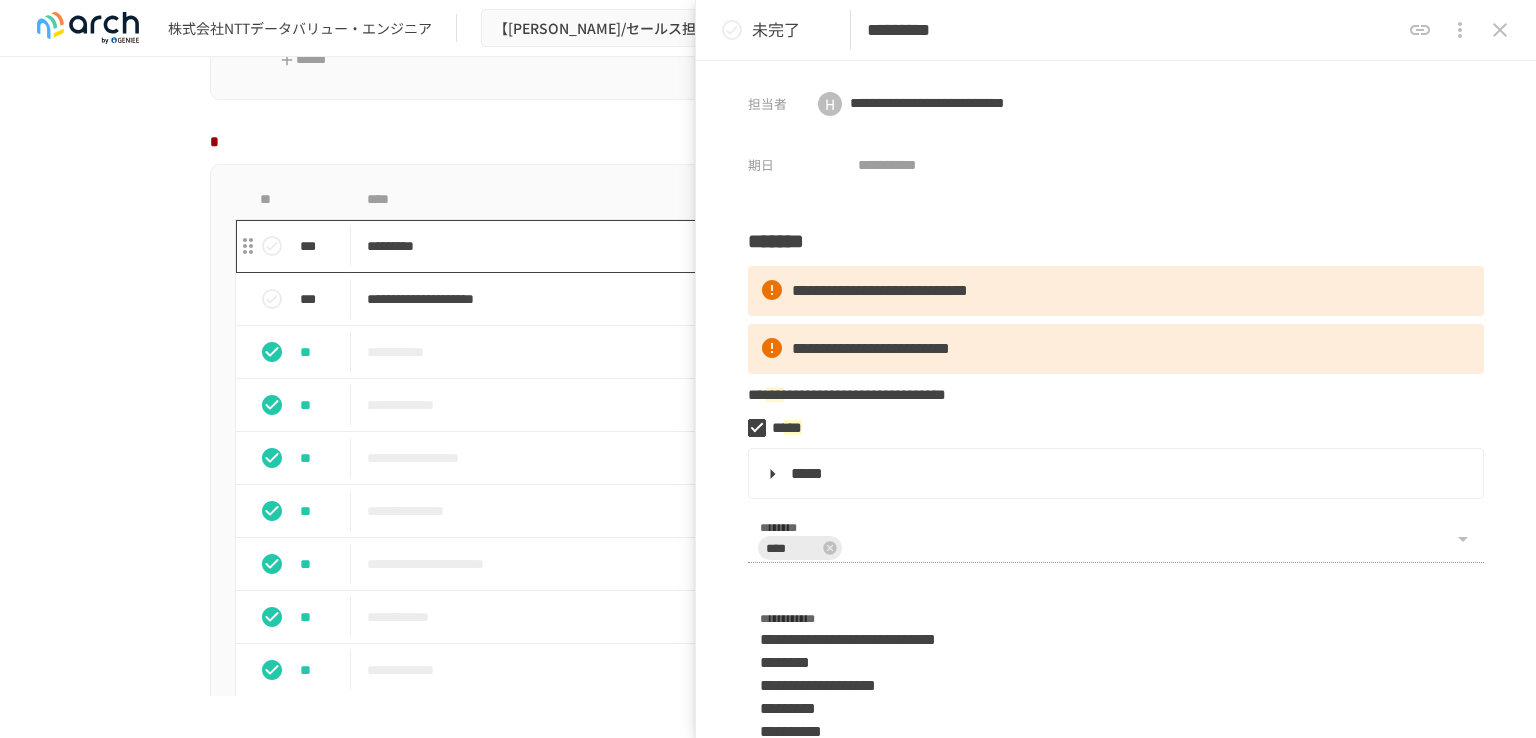 click on "*********" at bounding box center (726, 246) 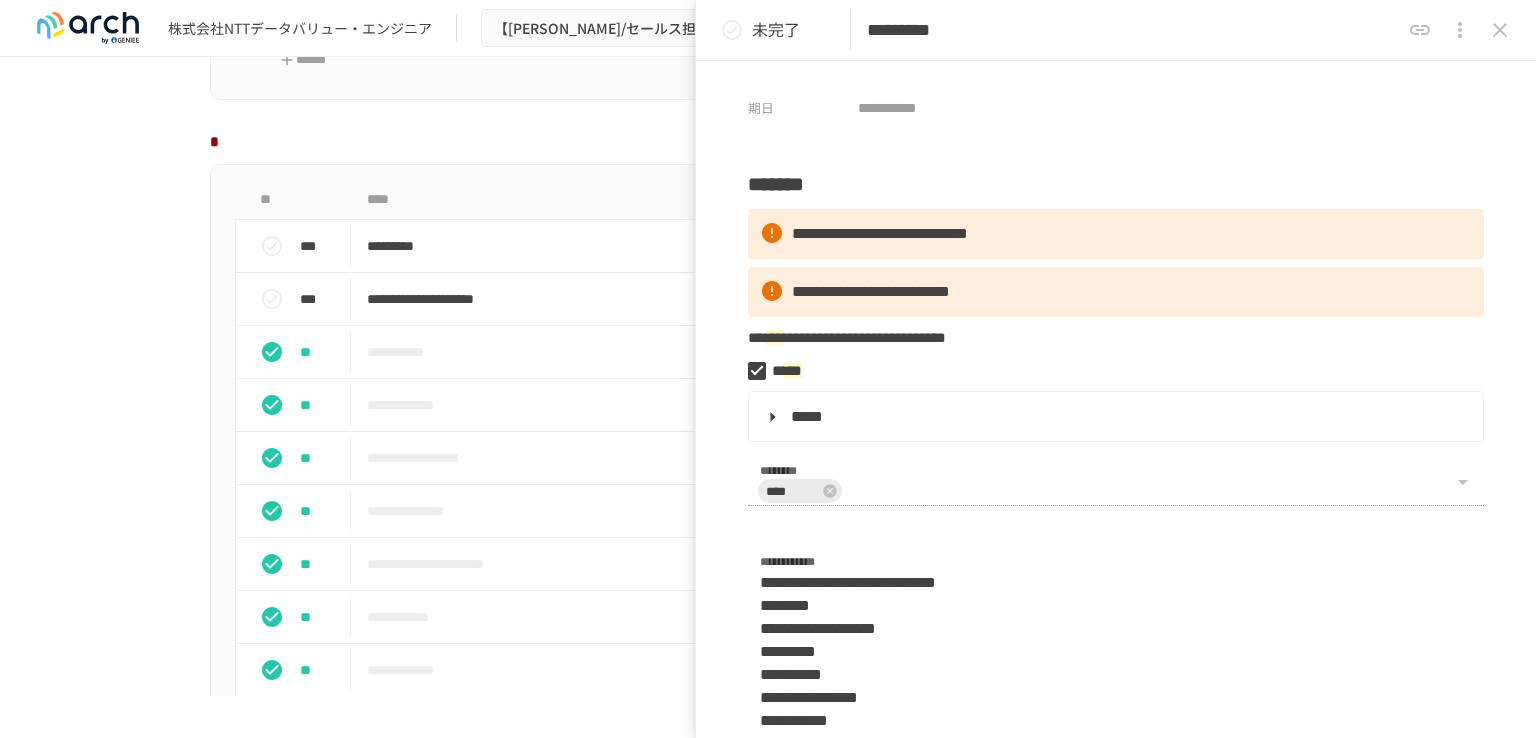 scroll, scrollTop: 0, scrollLeft: 0, axis: both 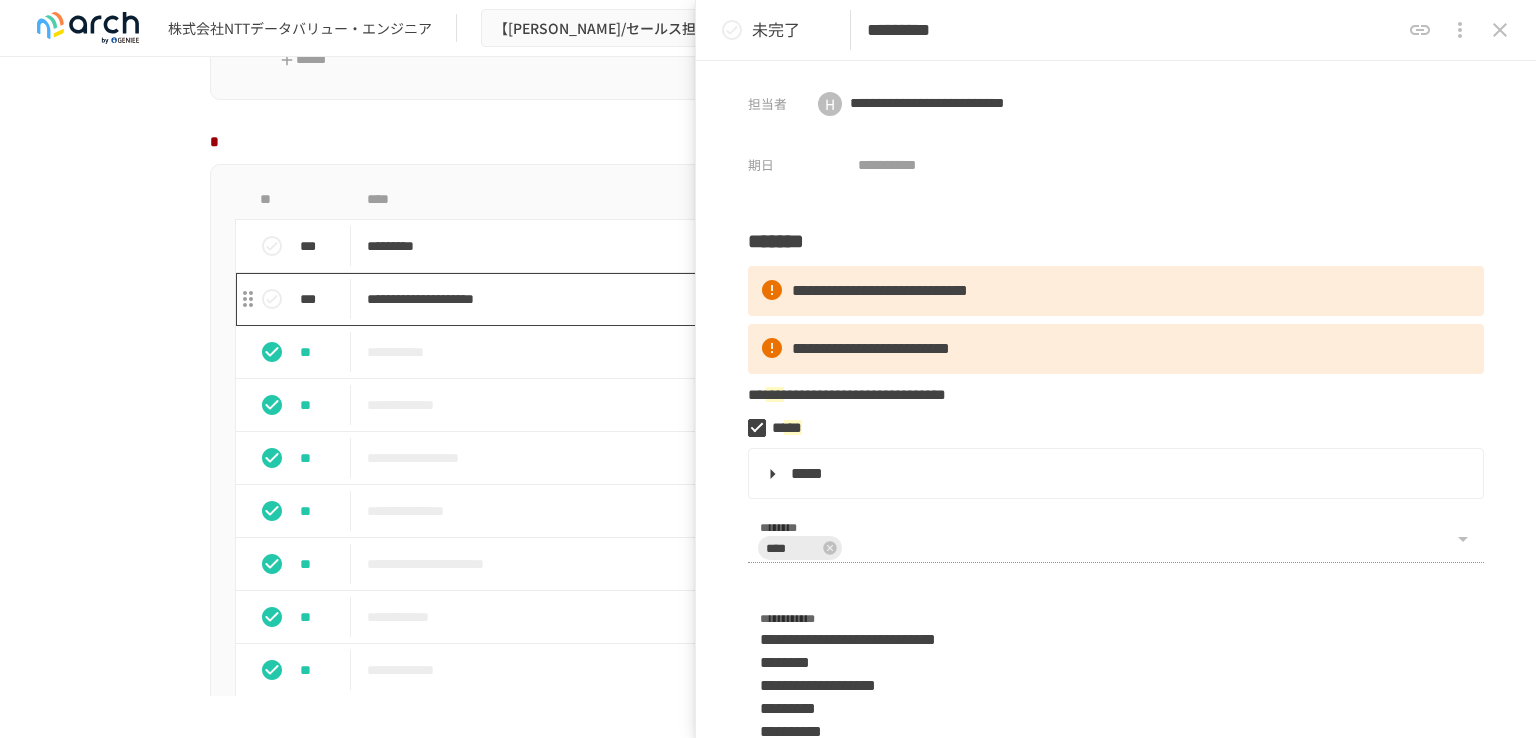 click on "**********" at bounding box center (726, 299) 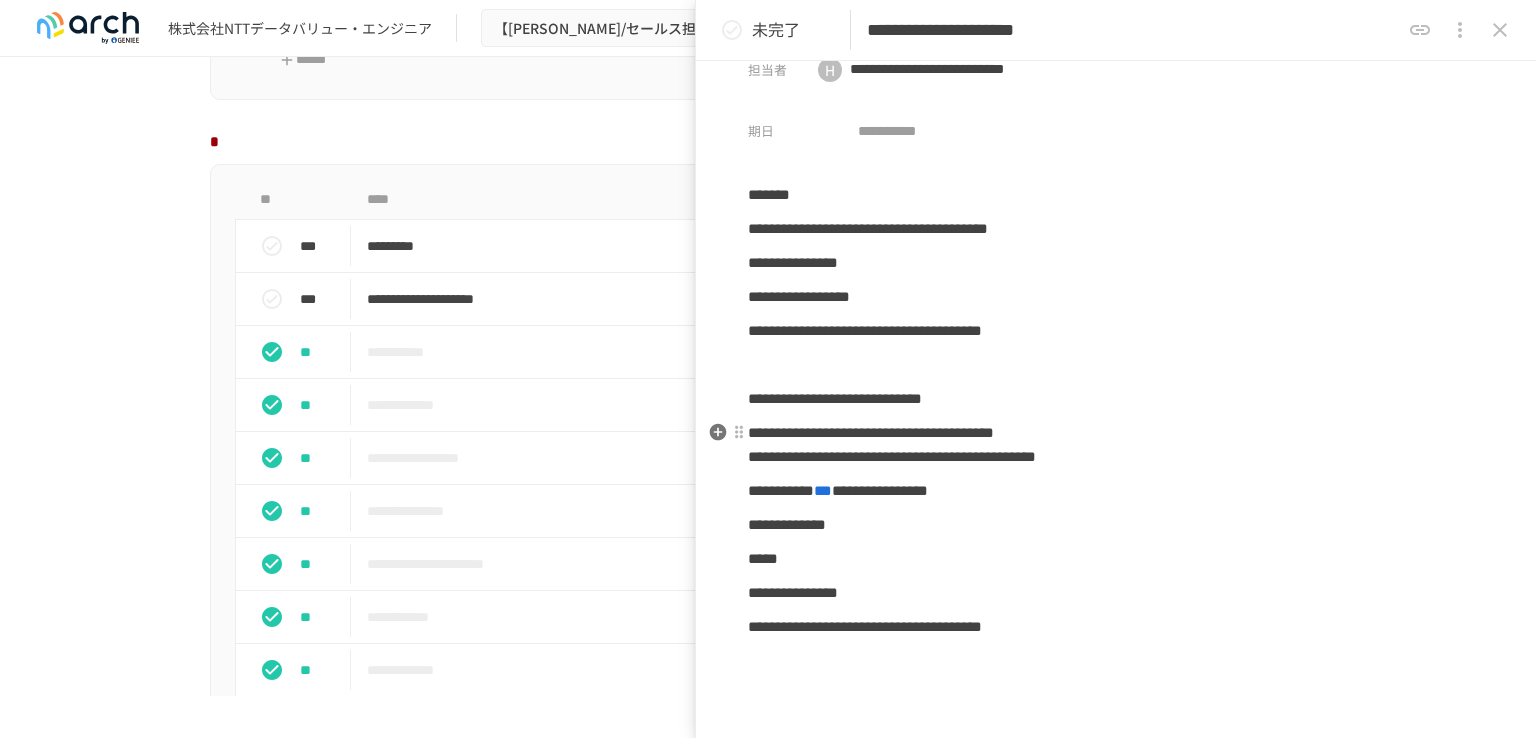 scroll, scrollTop: 0, scrollLeft: 0, axis: both 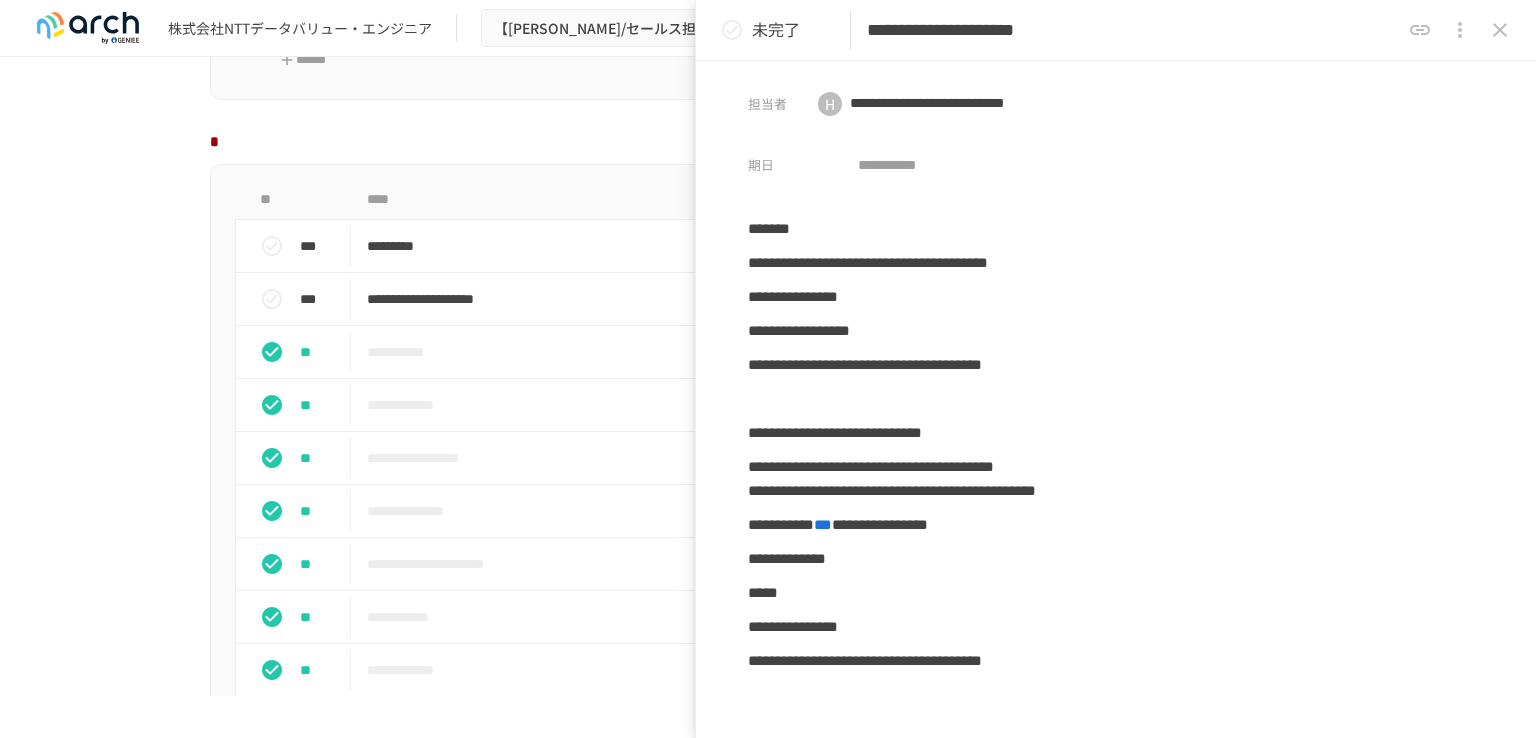 click on "**********" at bounding box center (768, 2136) 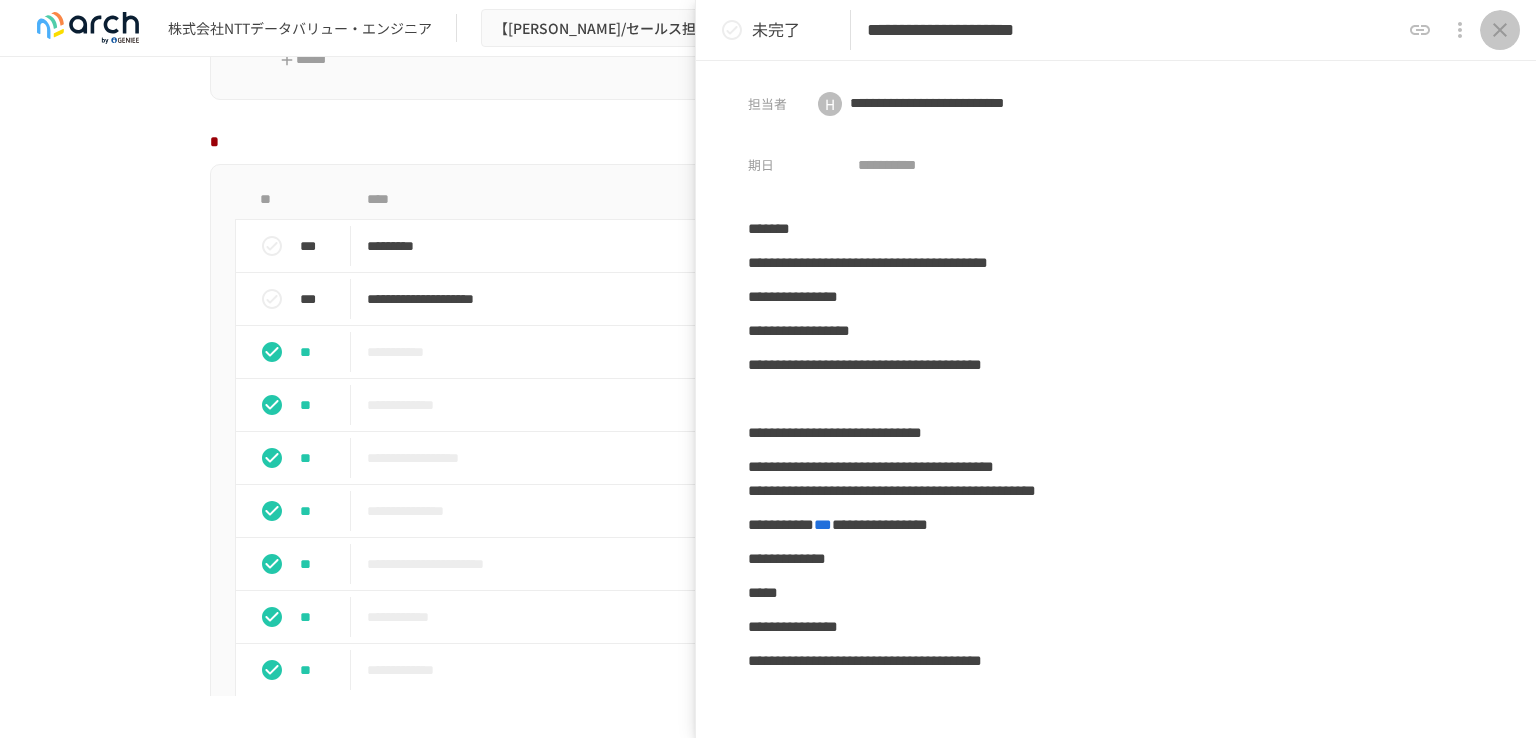 click 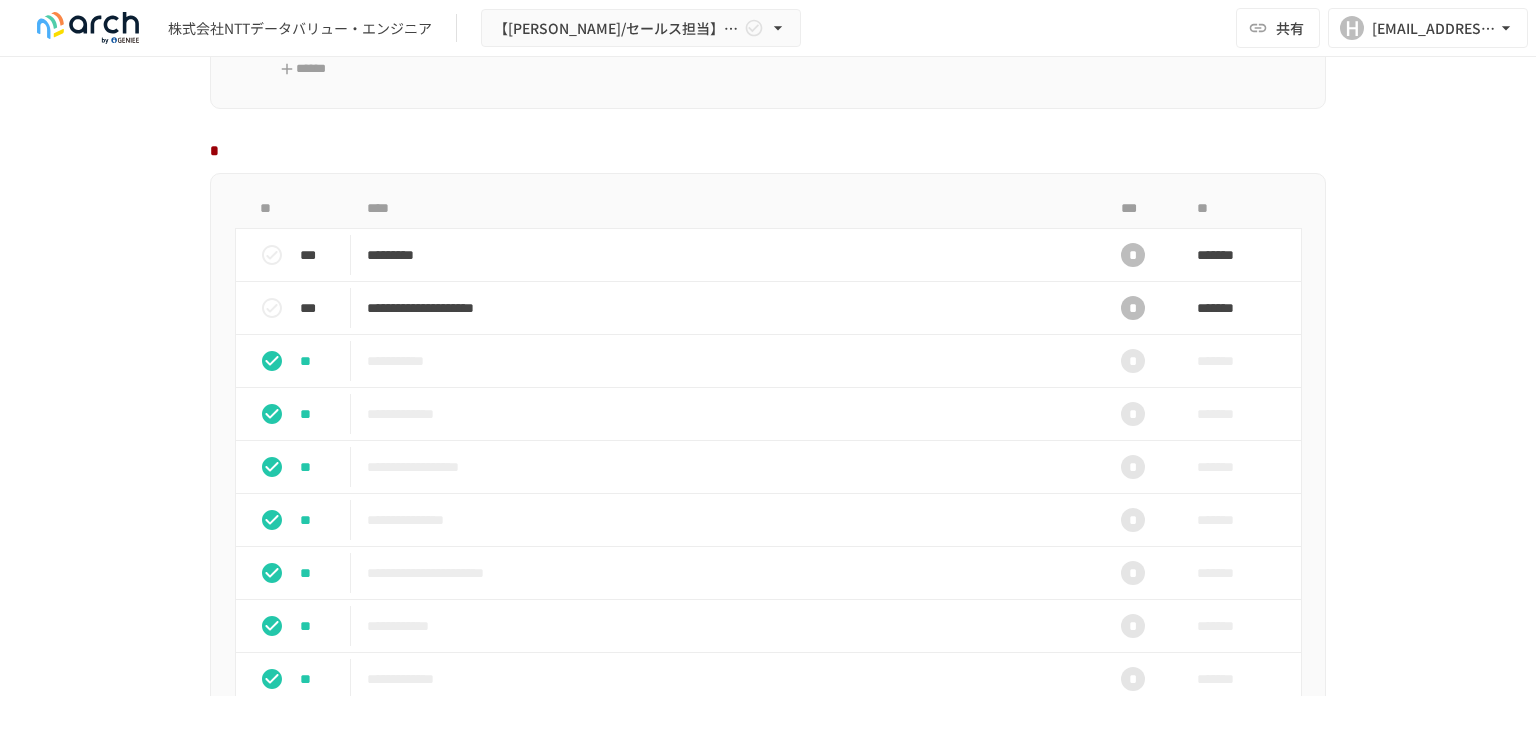 scroll, scrollTop: 1800, scrollLeft: 0, axis: vertical 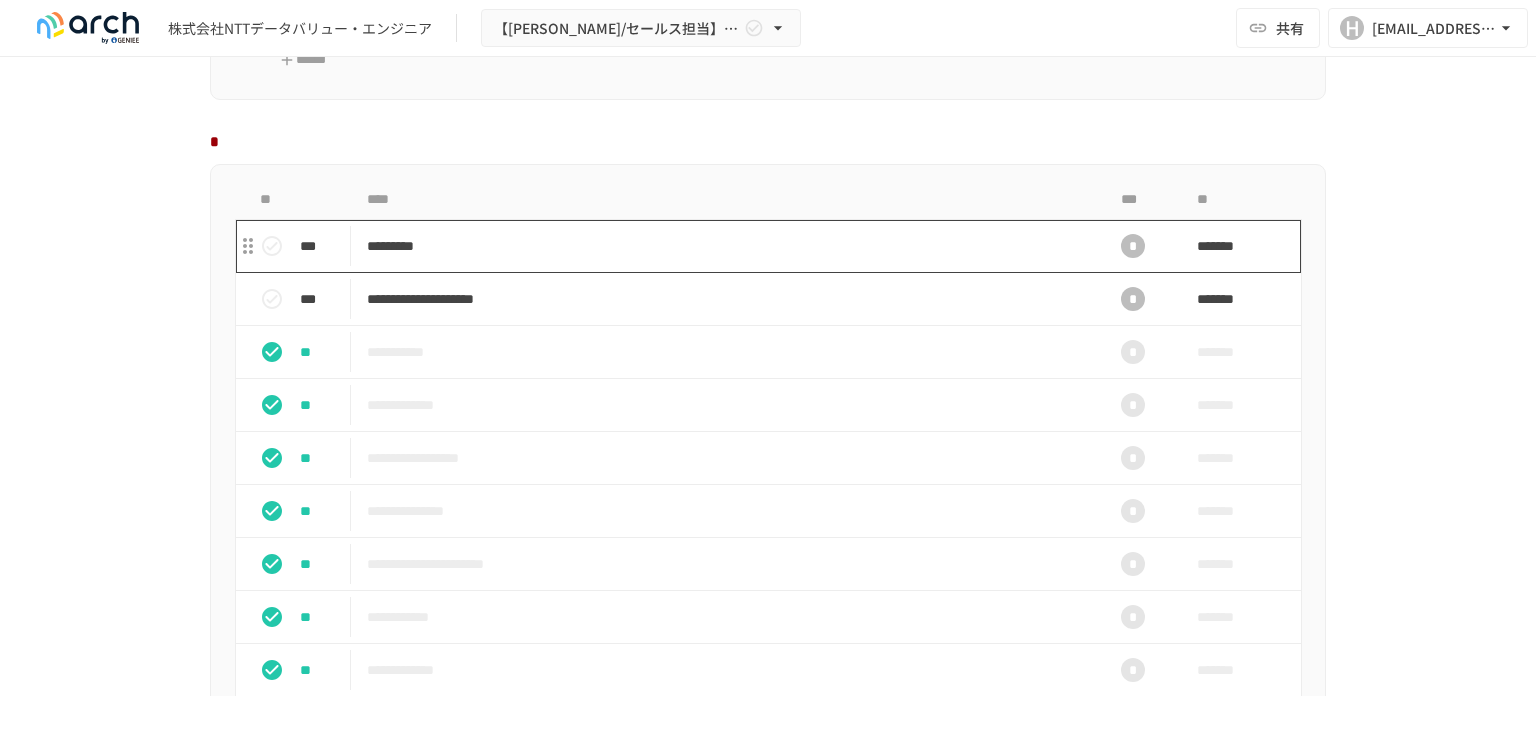 click on "*********" at bounding box center [726, 246] 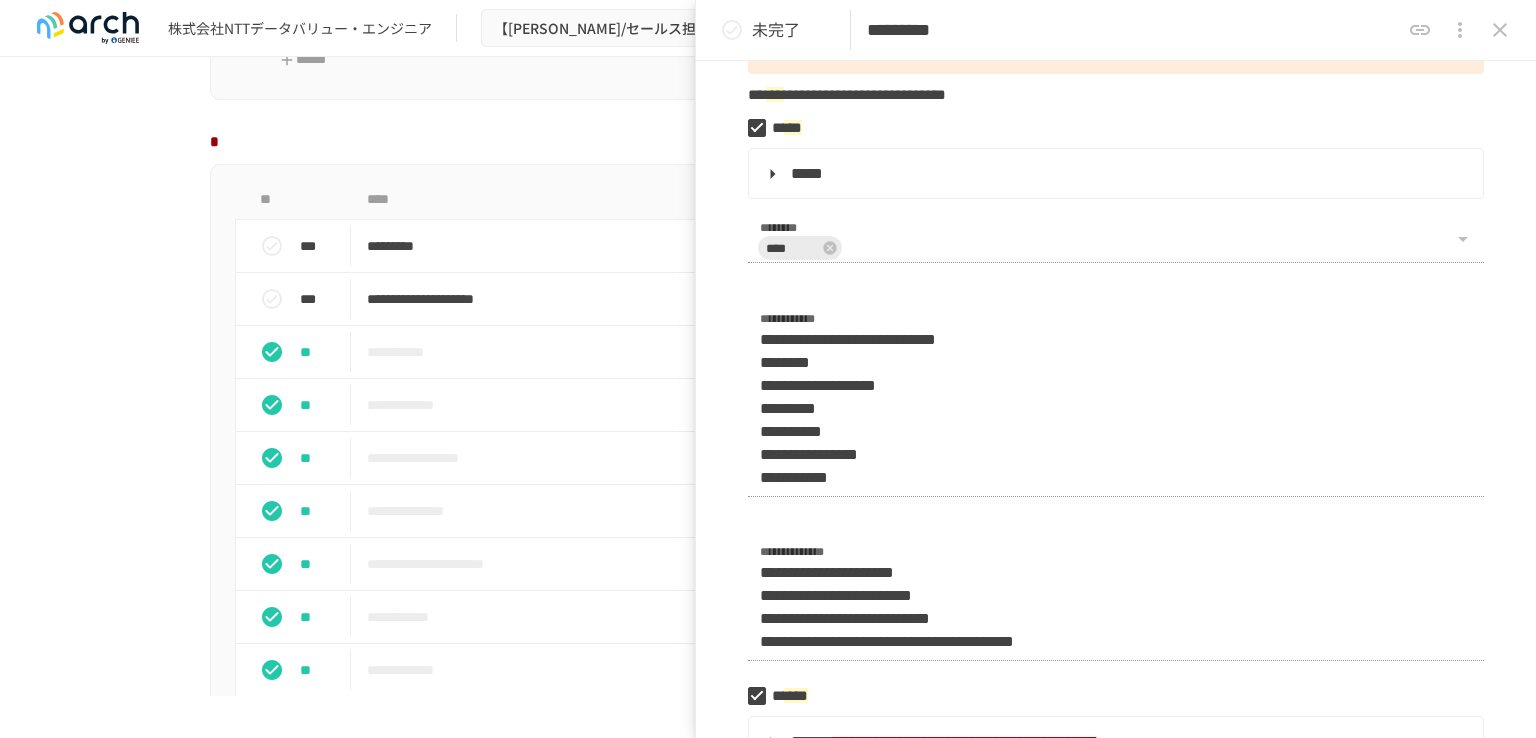 scroll, scrollTop: 400, scrollLeft: 0, axis: vertical 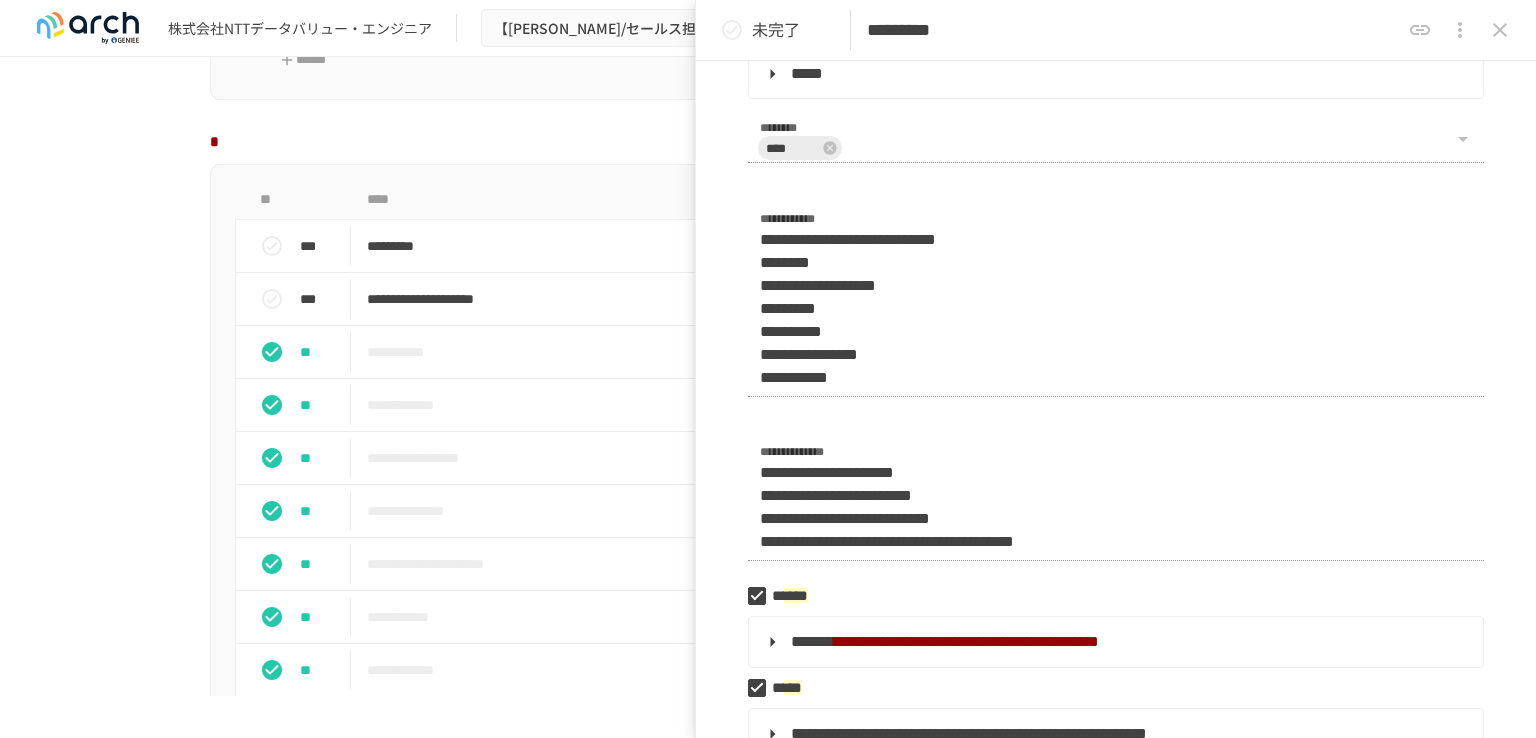 click at bounding box center [768, 142] 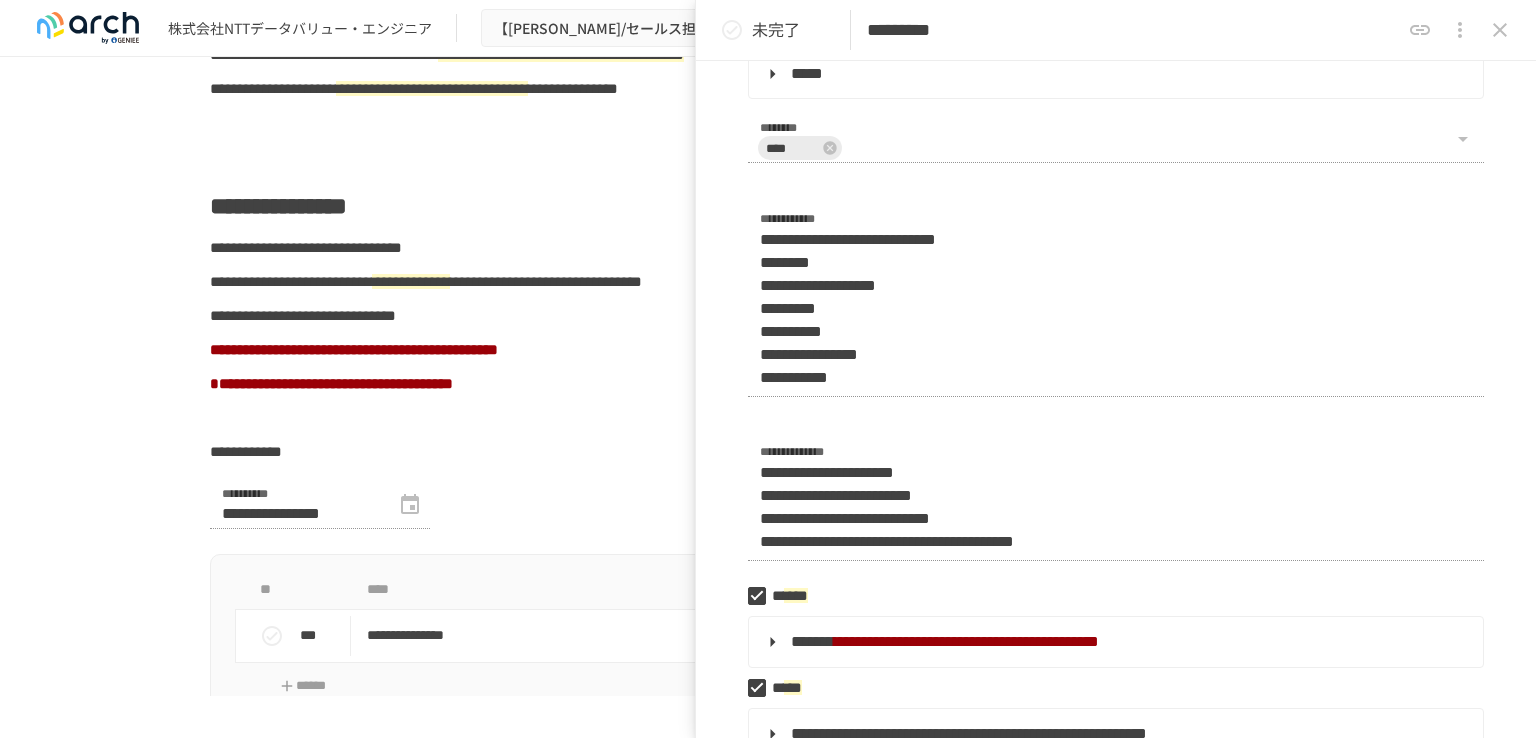 scroll, scrollTop: 1100, scrollLeft: 0, axis: vertical 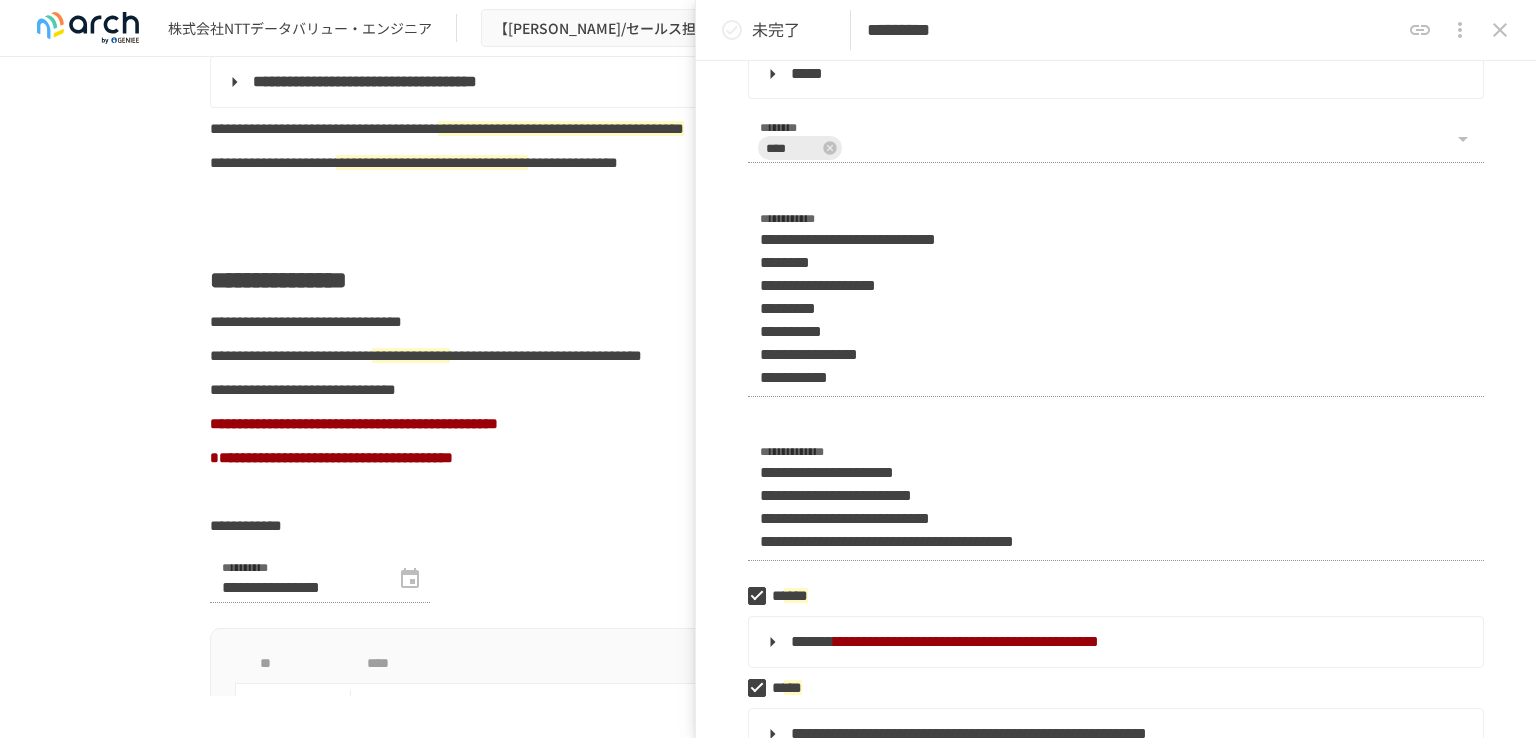 click on "**********" at bounding box center [768, 2836] 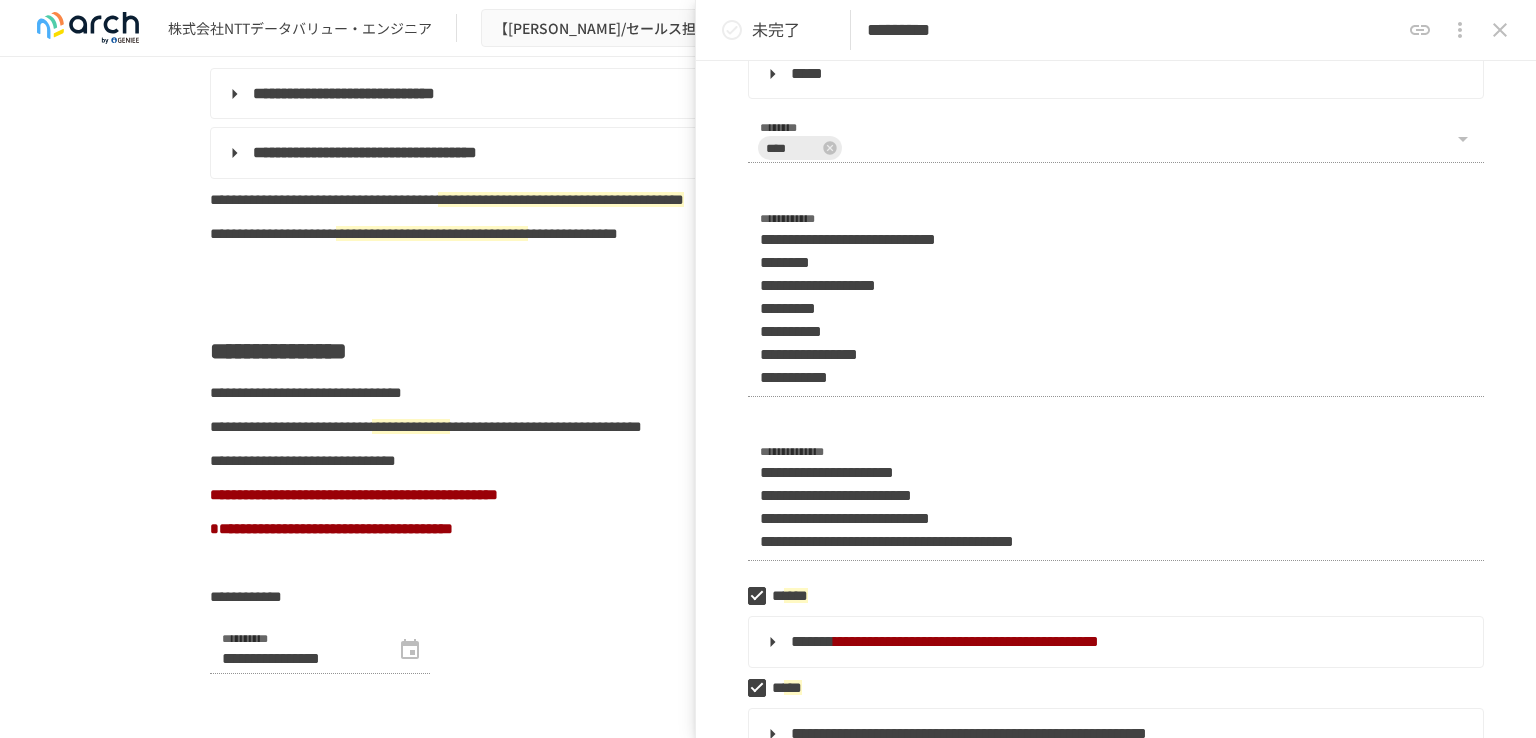 scroll, scrollTop: 1000, scrollLeft: 0, axis: vertical 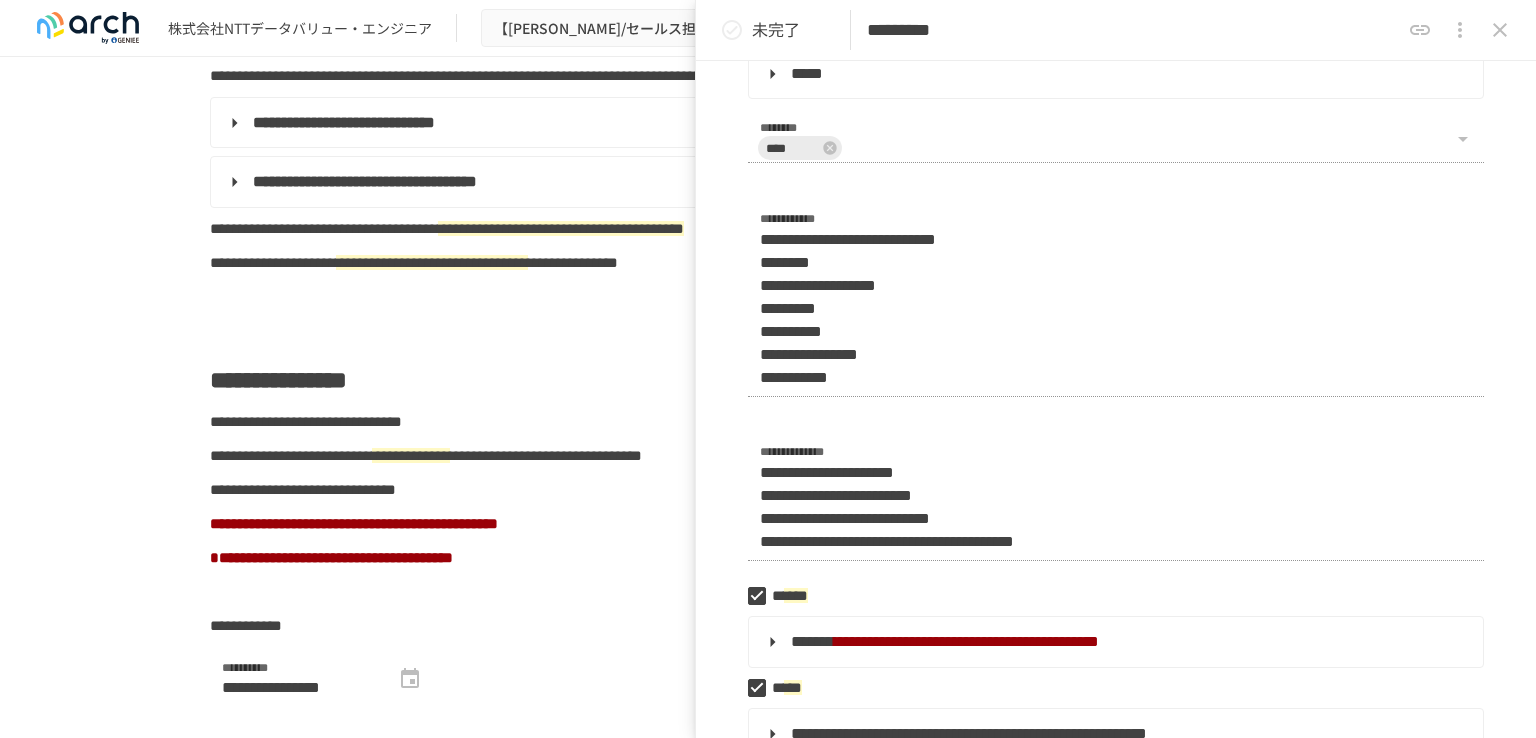 click on "**********" at bounding box center (768, 2936) 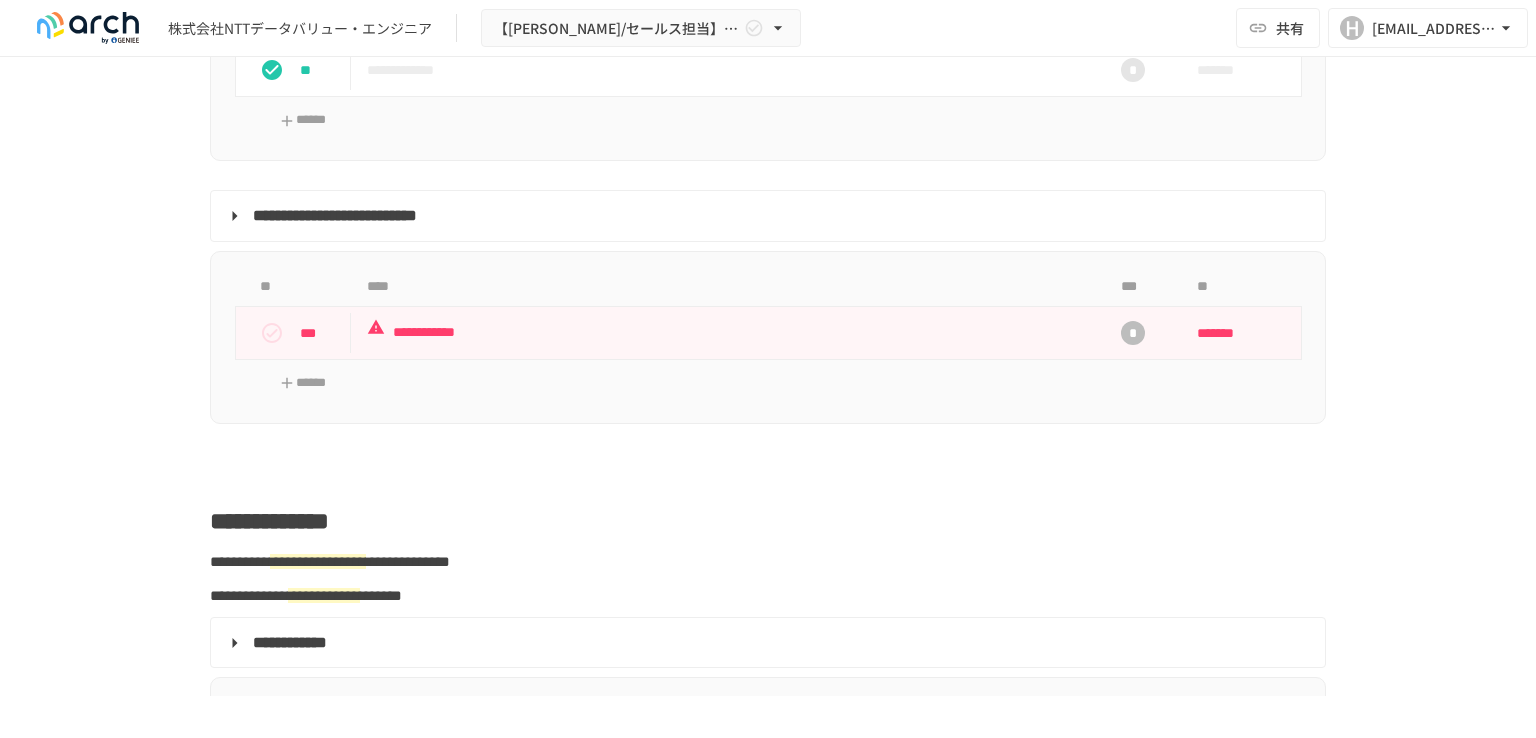 scroll, scrollTop: 2500, scrollLeft: 0, axis: vertical 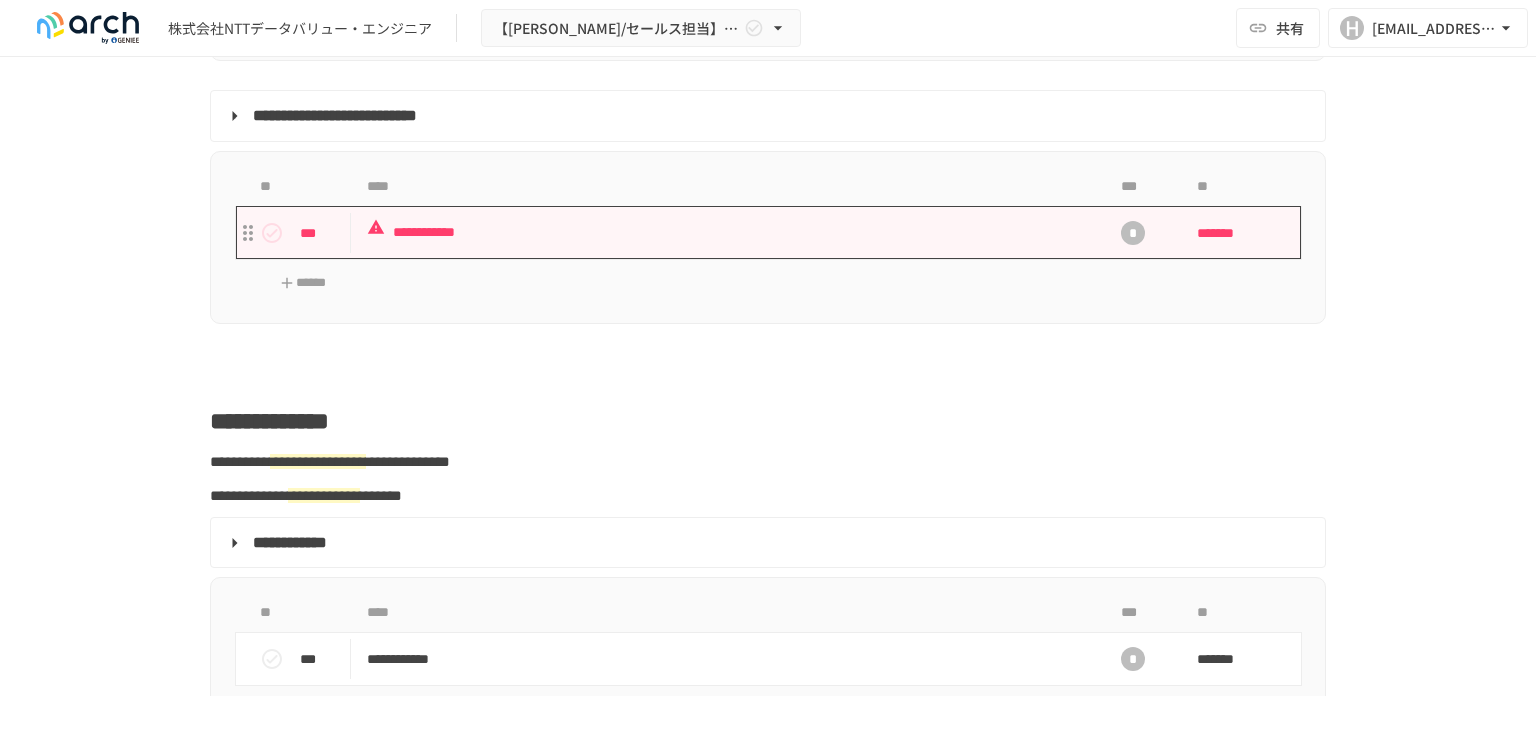 click on "**********" at bounding box center [726, 232] 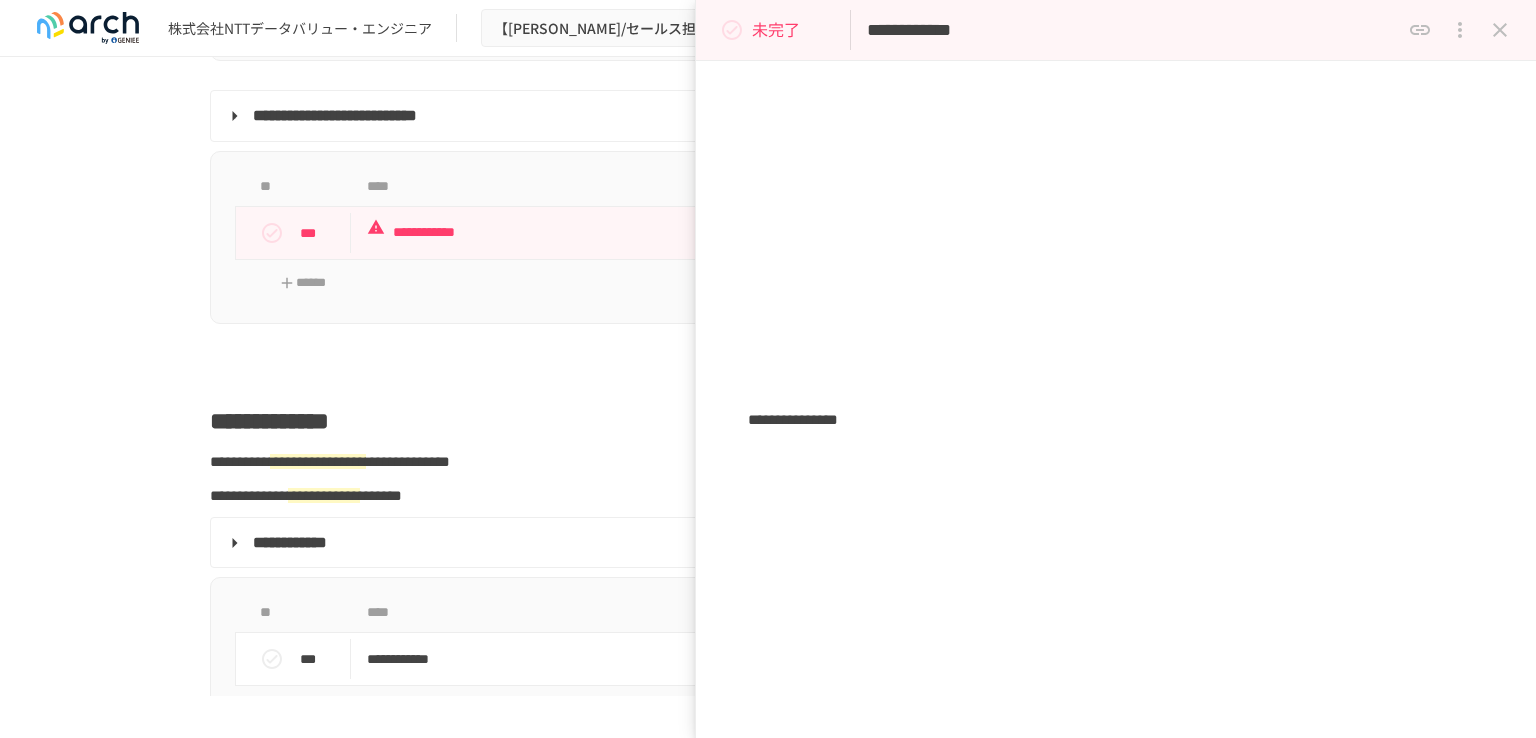 scroll, scrollTop: 1924, scrollLeft: 0, axis: vertical 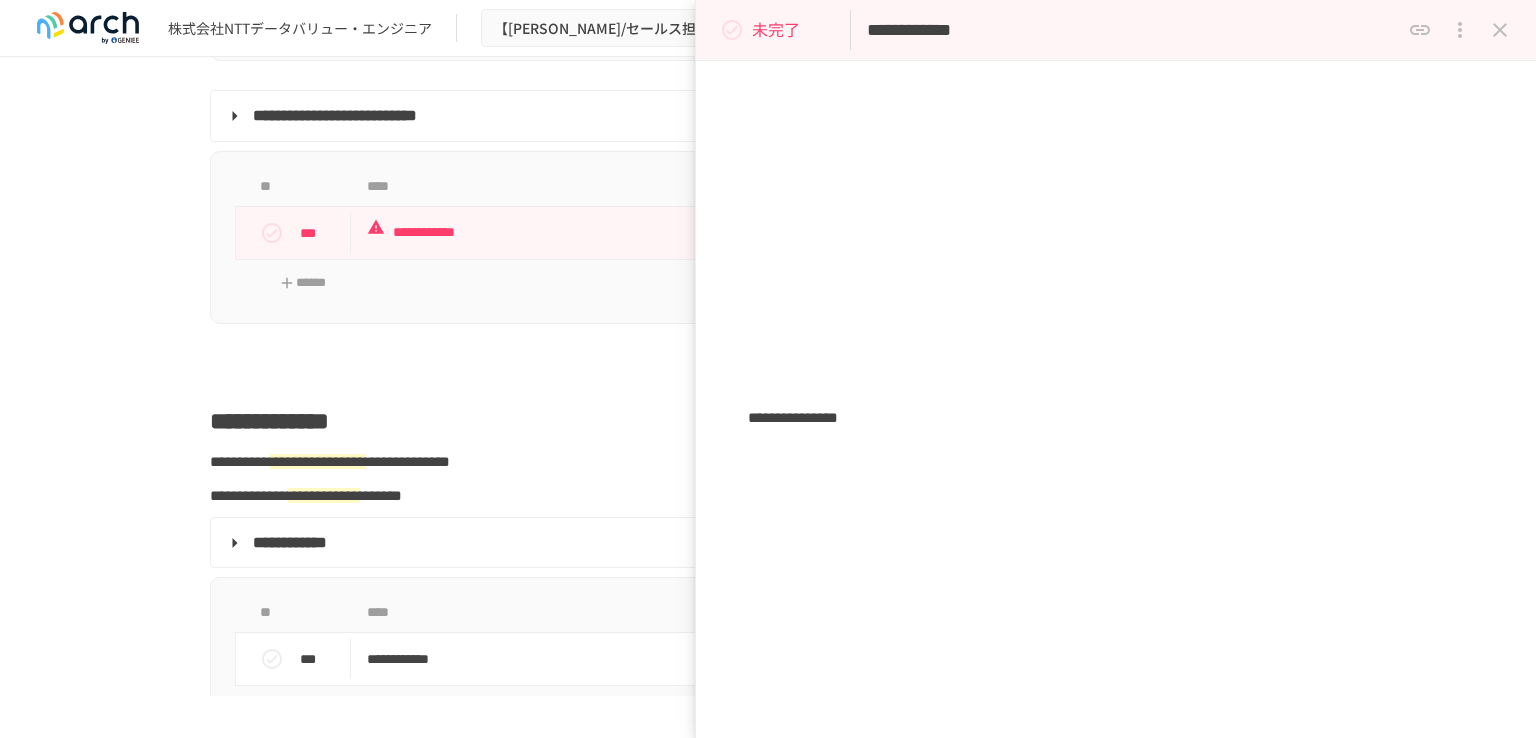 click on "**********" at bounding box center (768, 247) 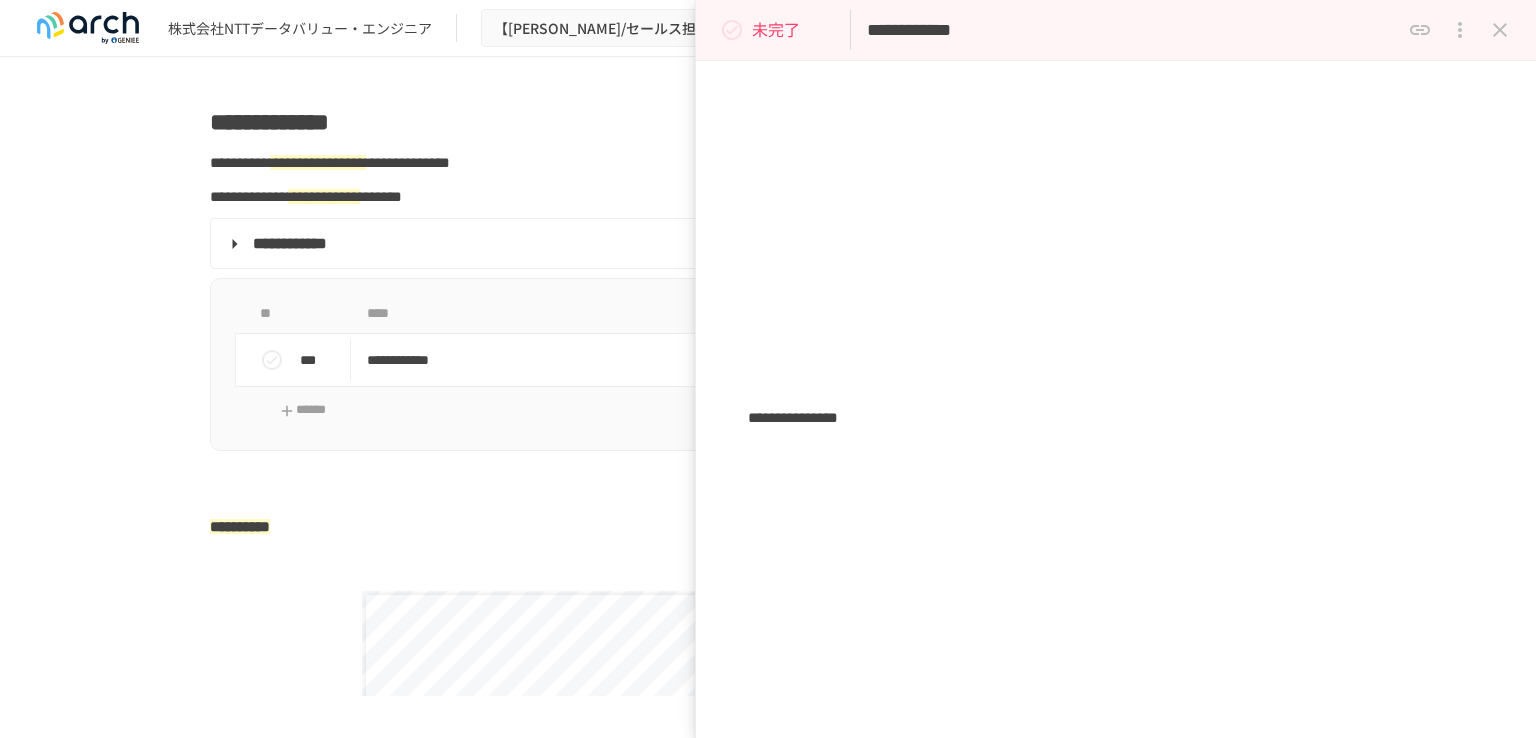 scroll, scrollTop: 2800, scrollLeft: 0, axis: vertical 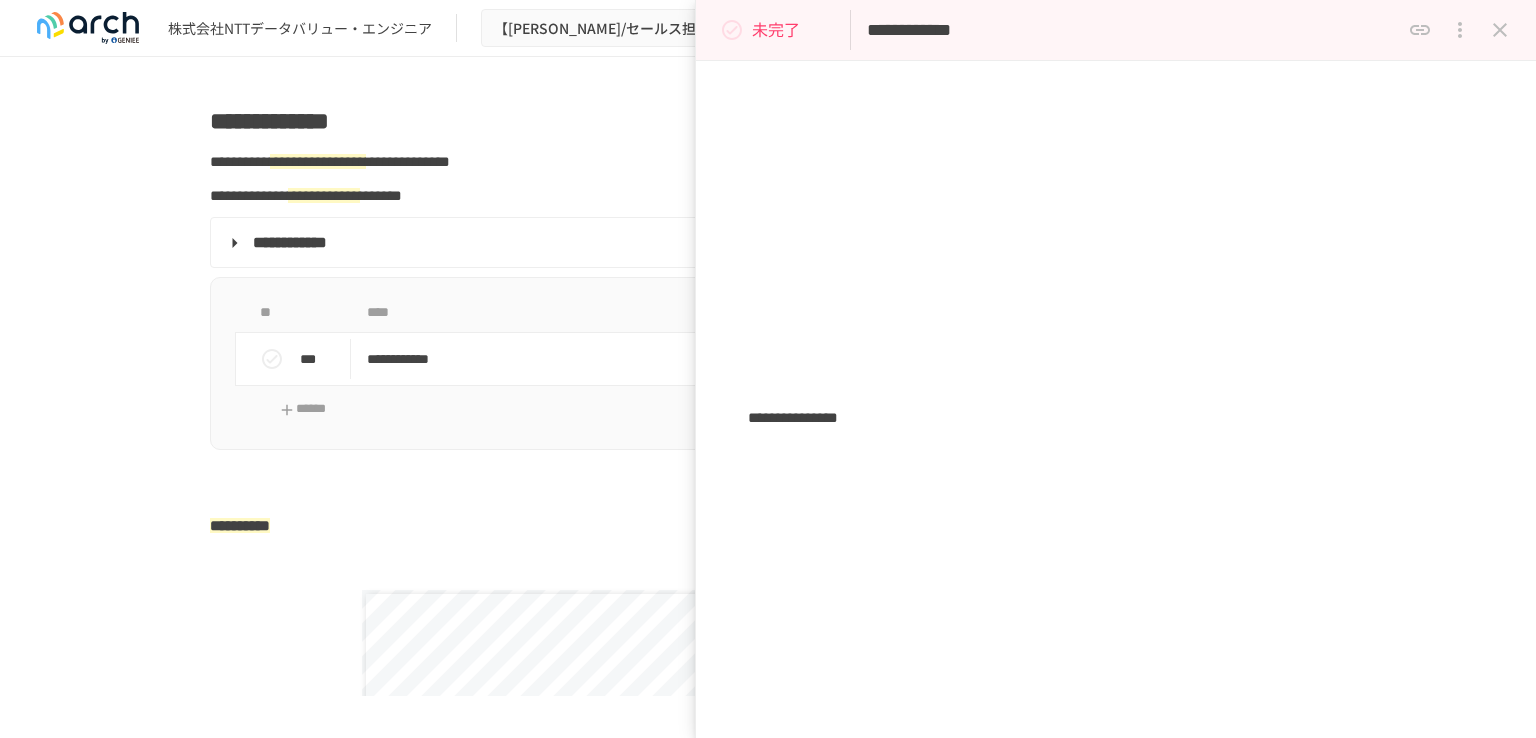click on "**********" at bounding box center [240, 161] 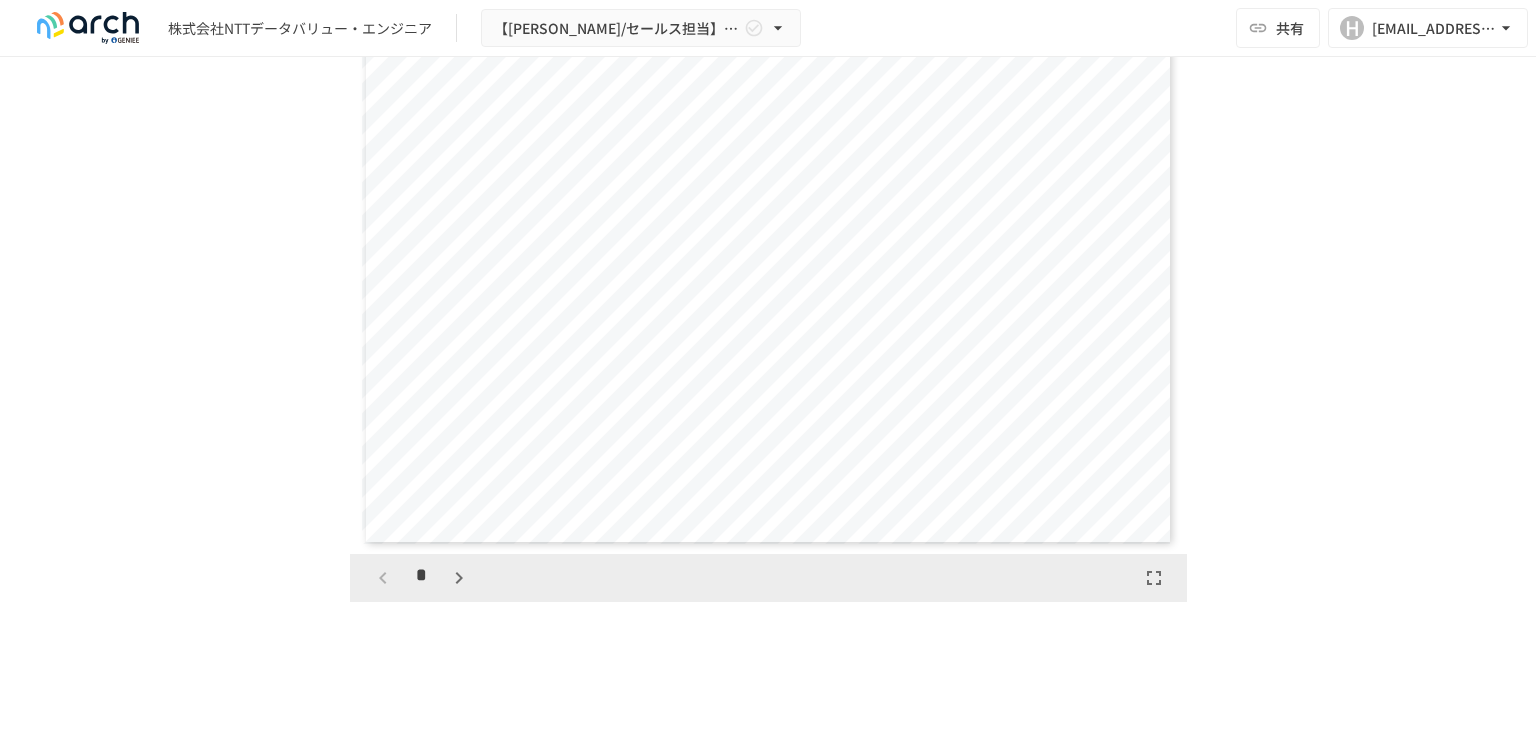scroll, scrollTop: 3500, scrollLeft: 0, axis: vertical 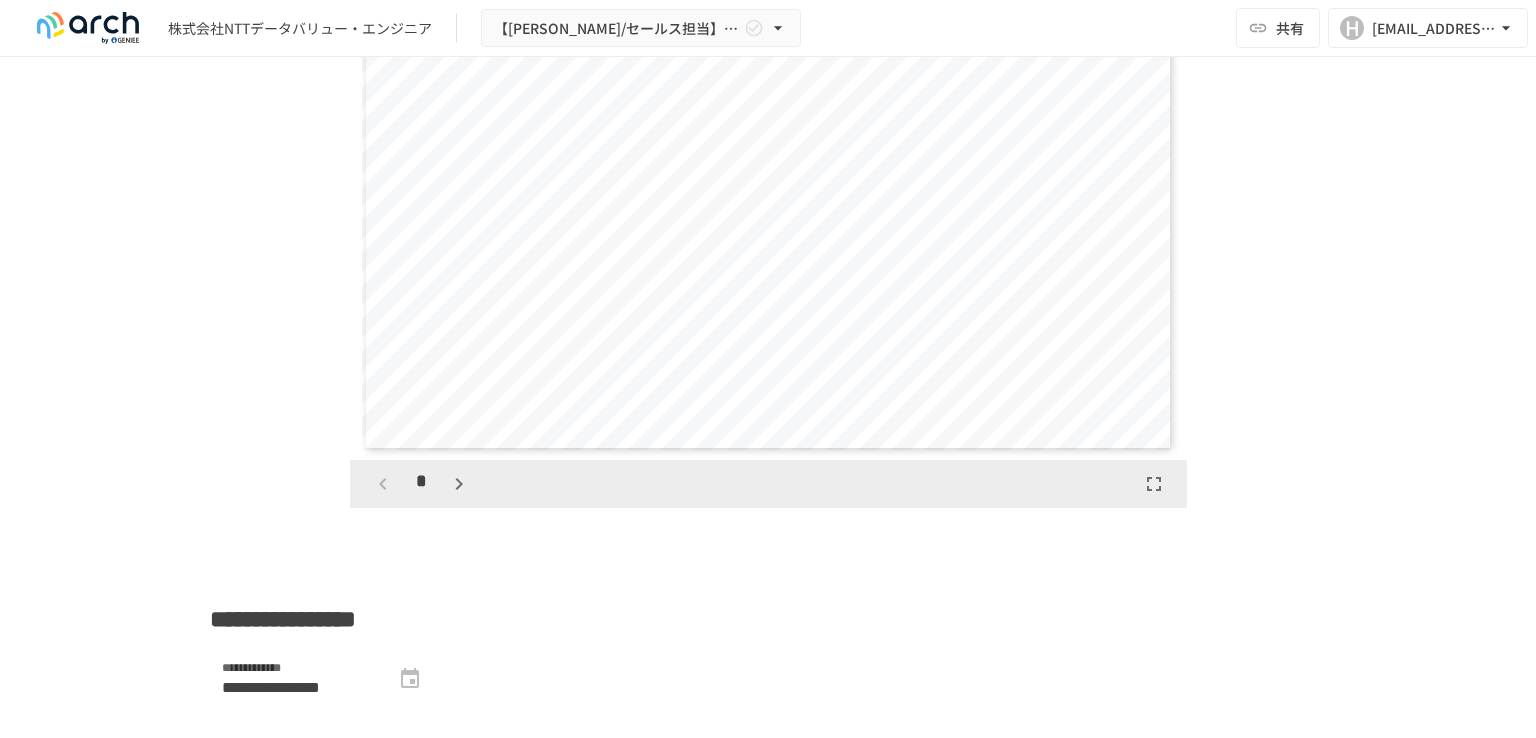 click on "*" at bounding box center (768, 484) 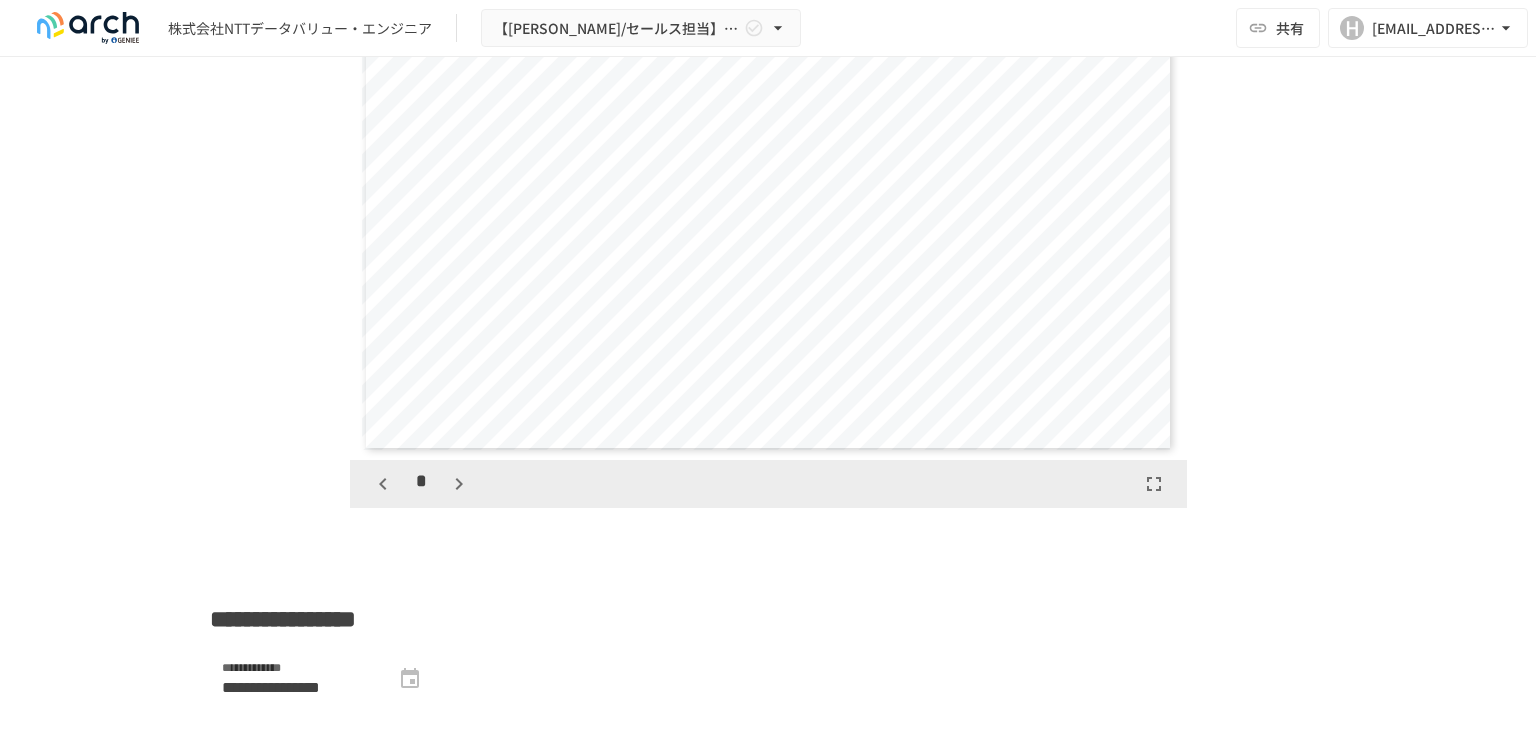 click 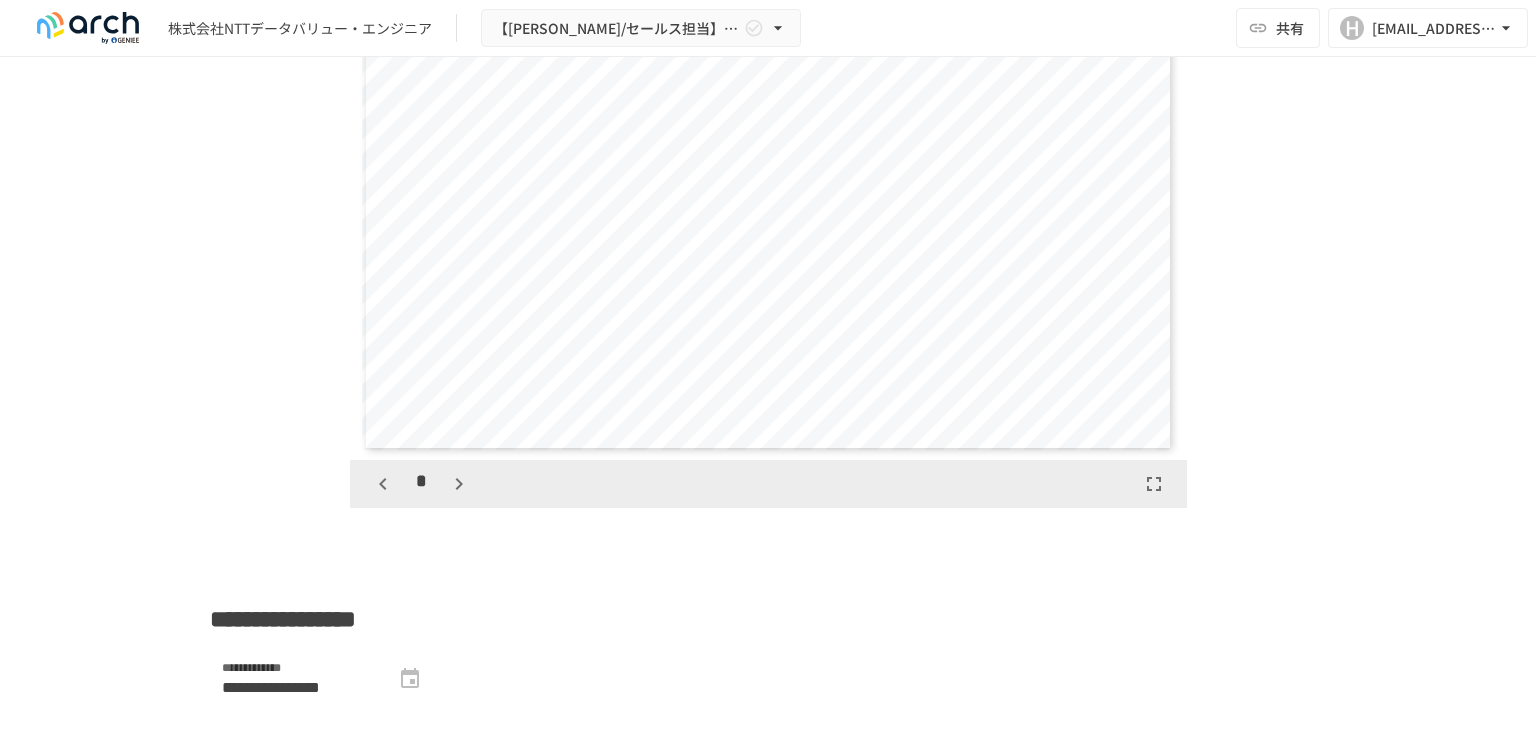 click 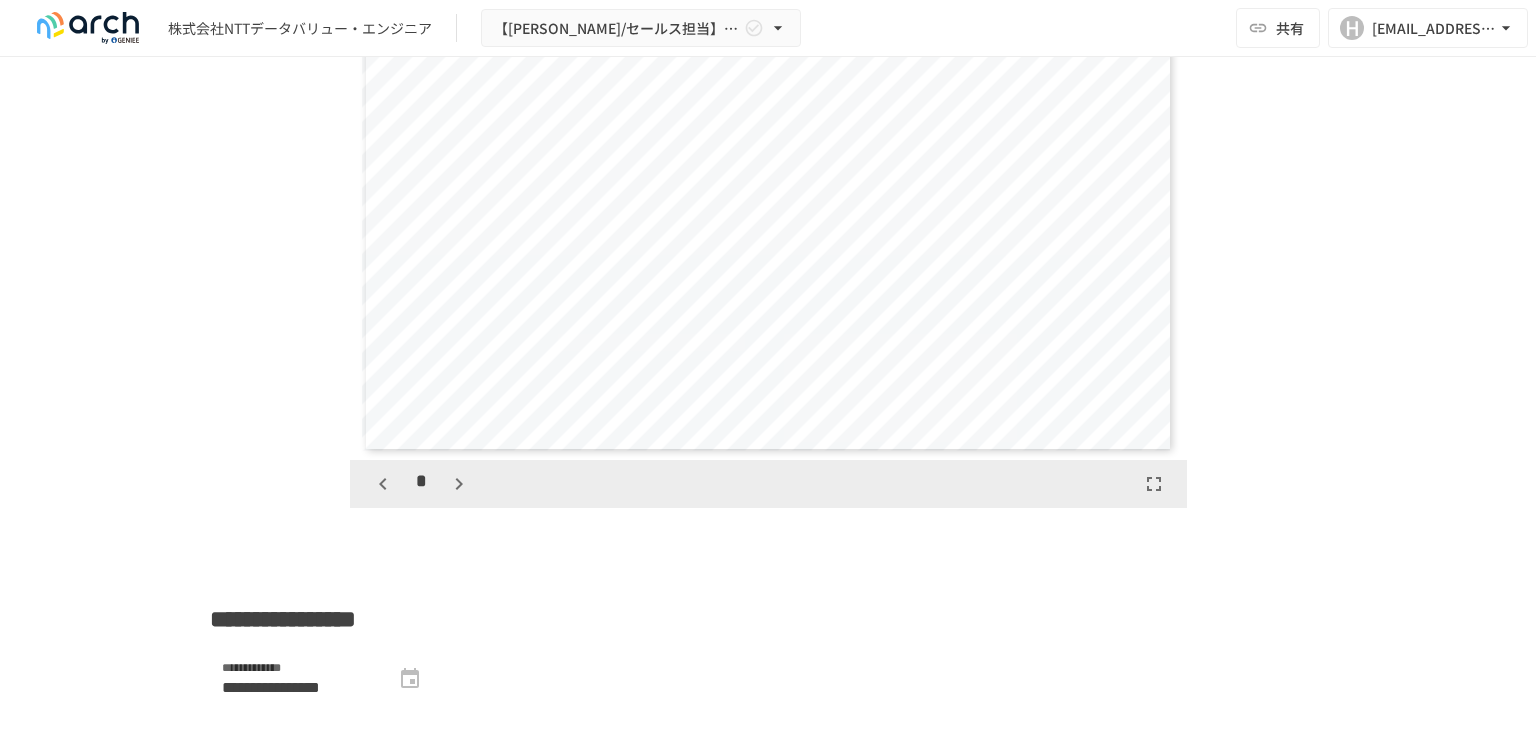 click 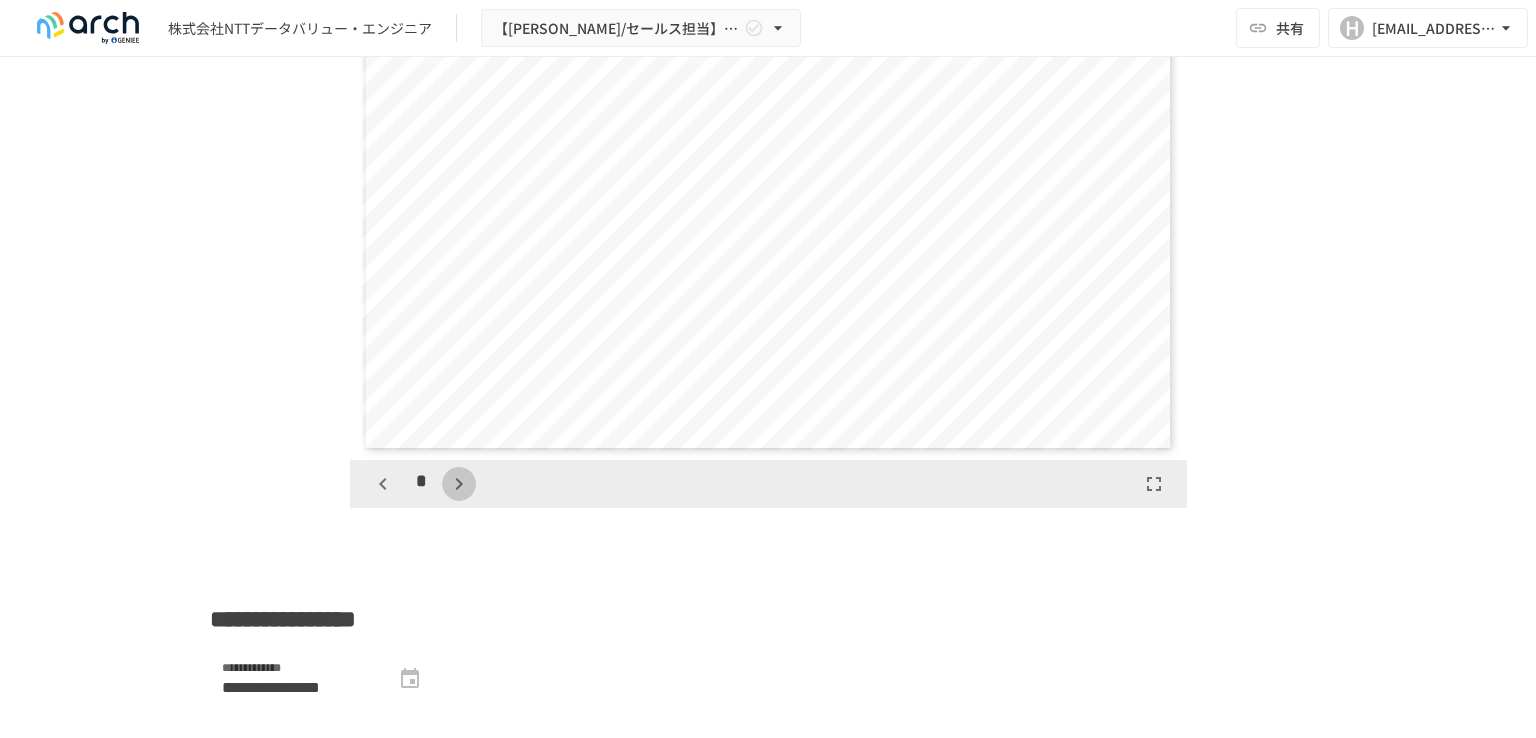 click 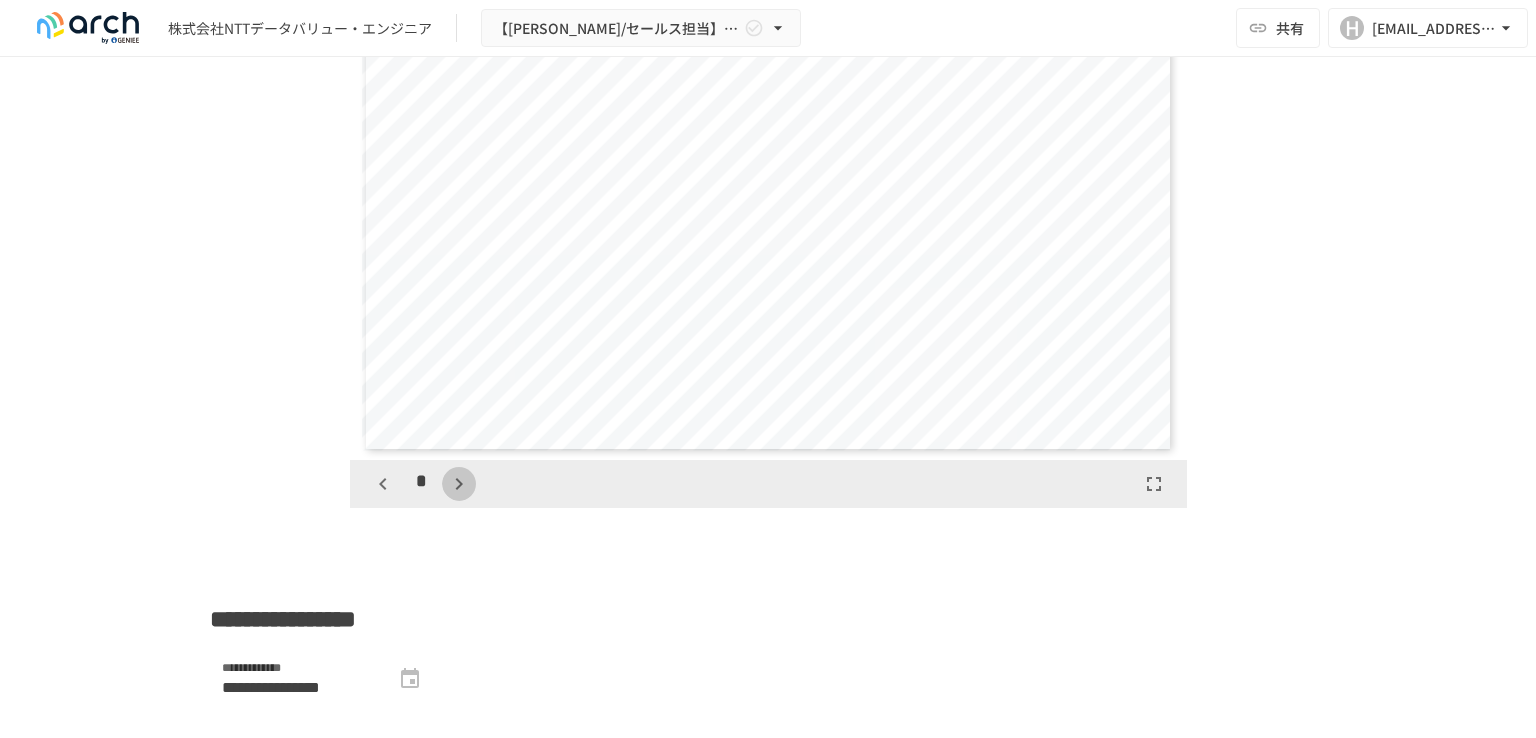 click 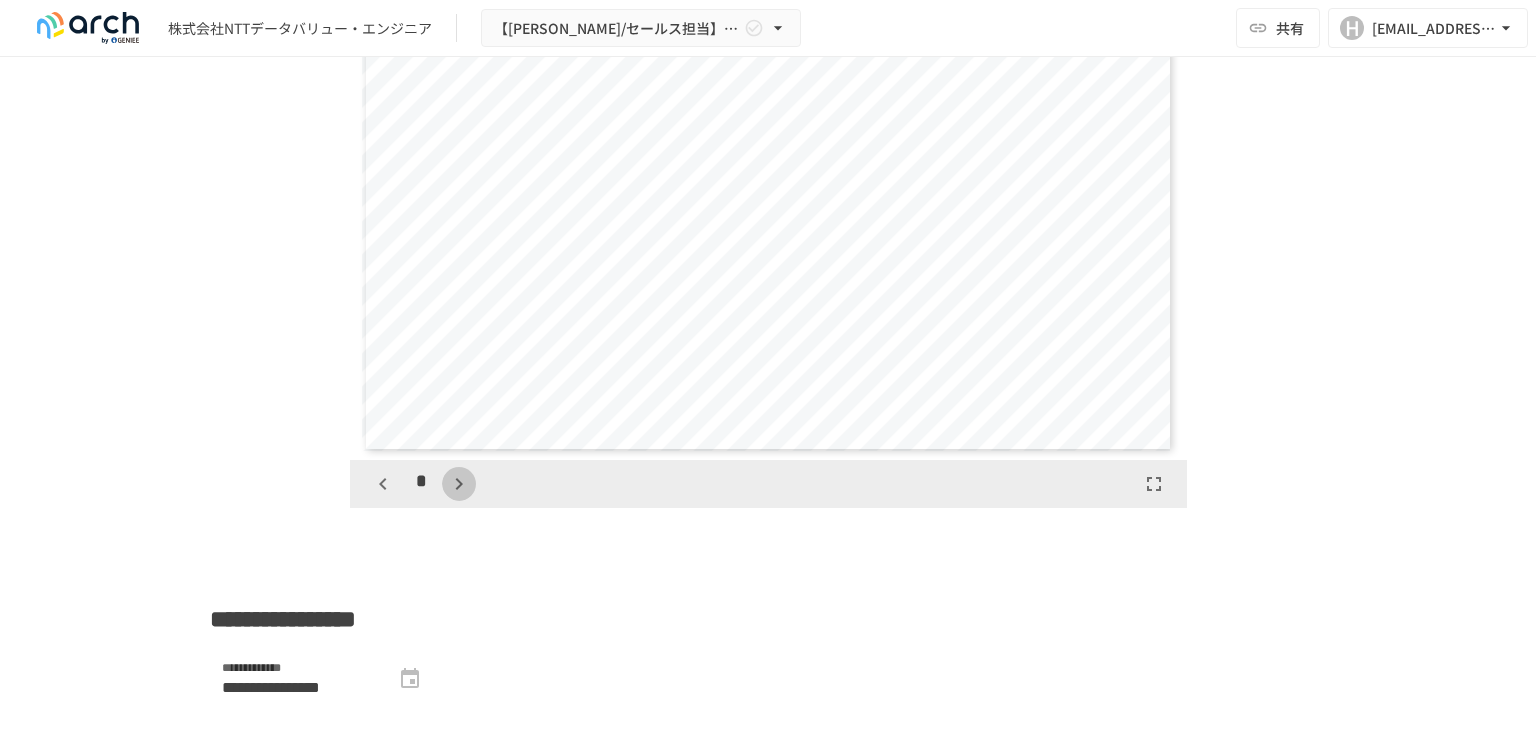 click 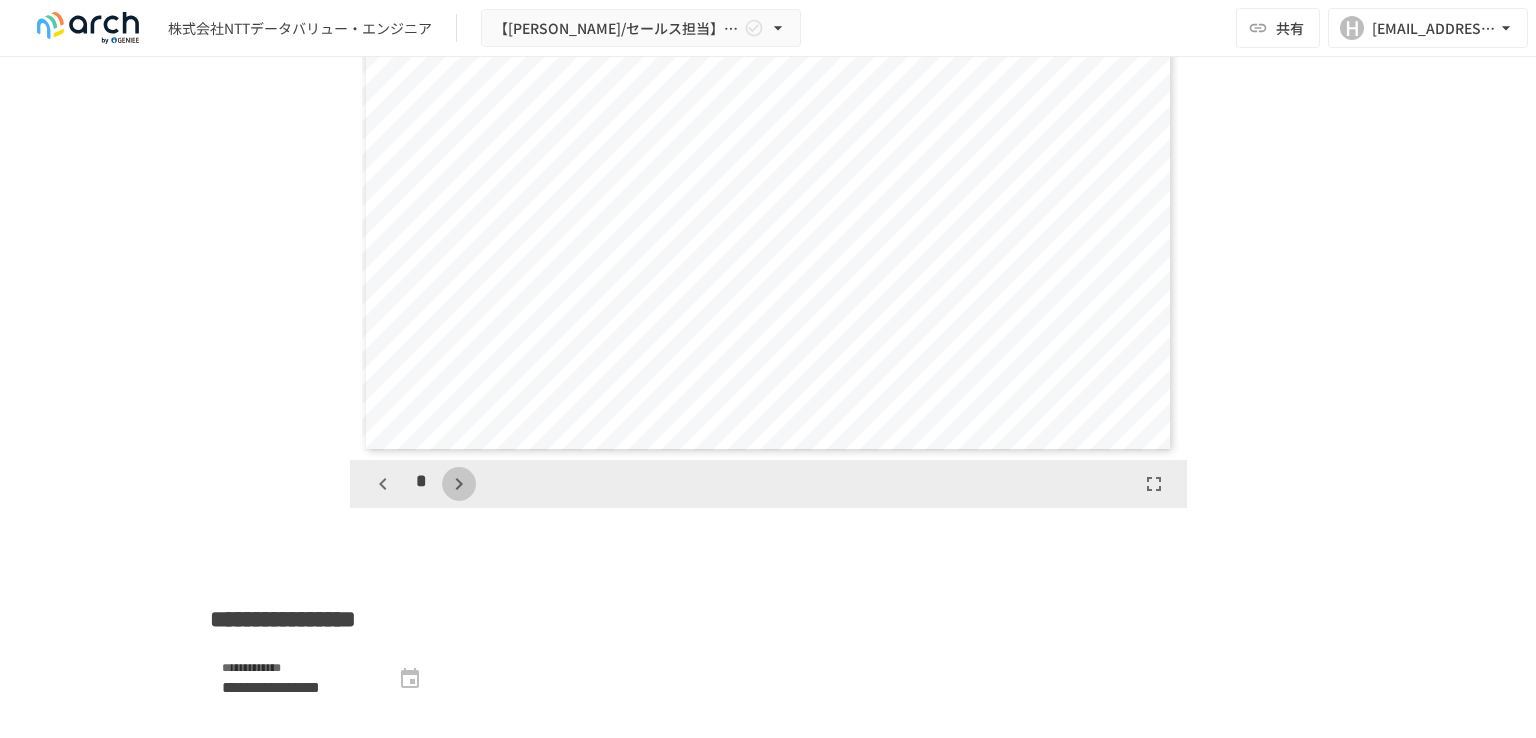 click 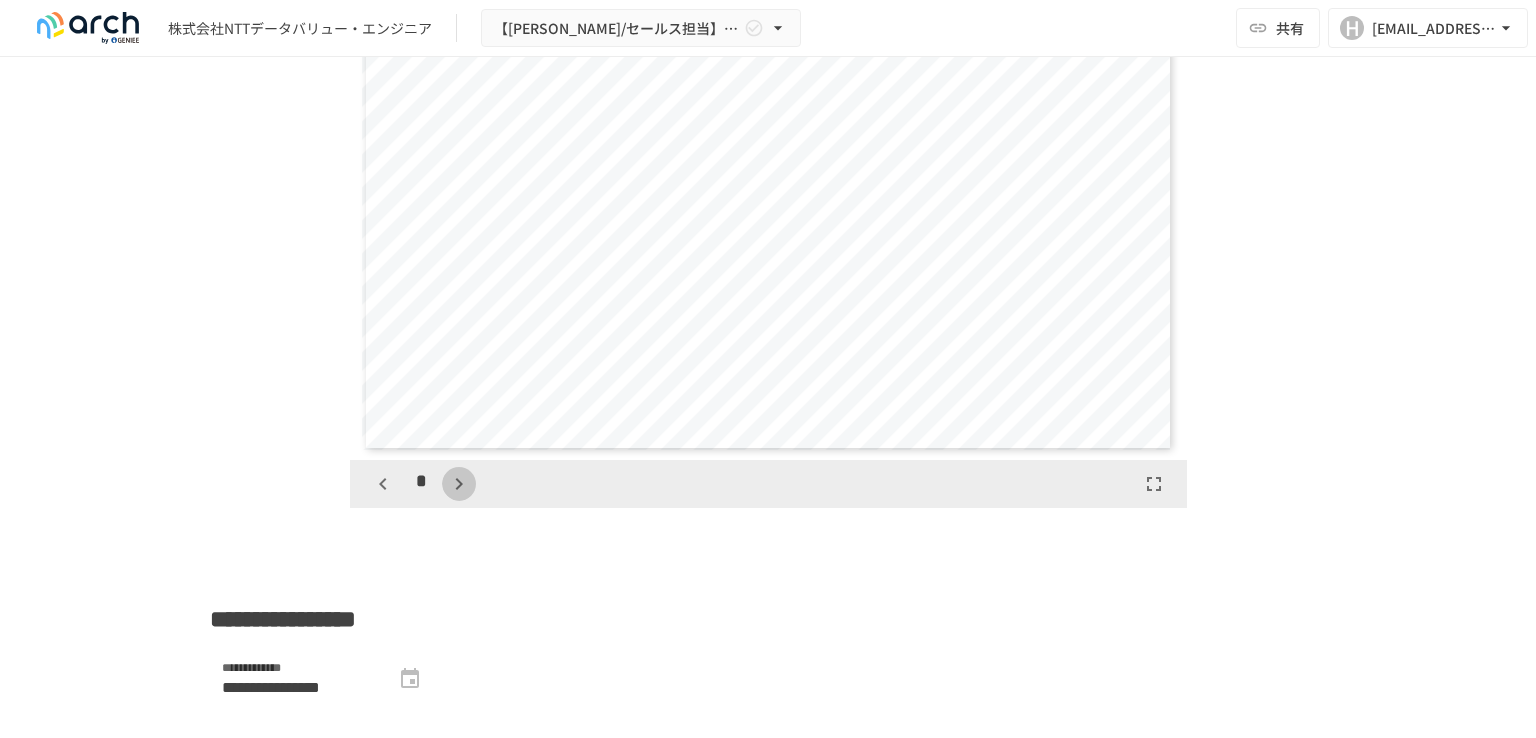 click 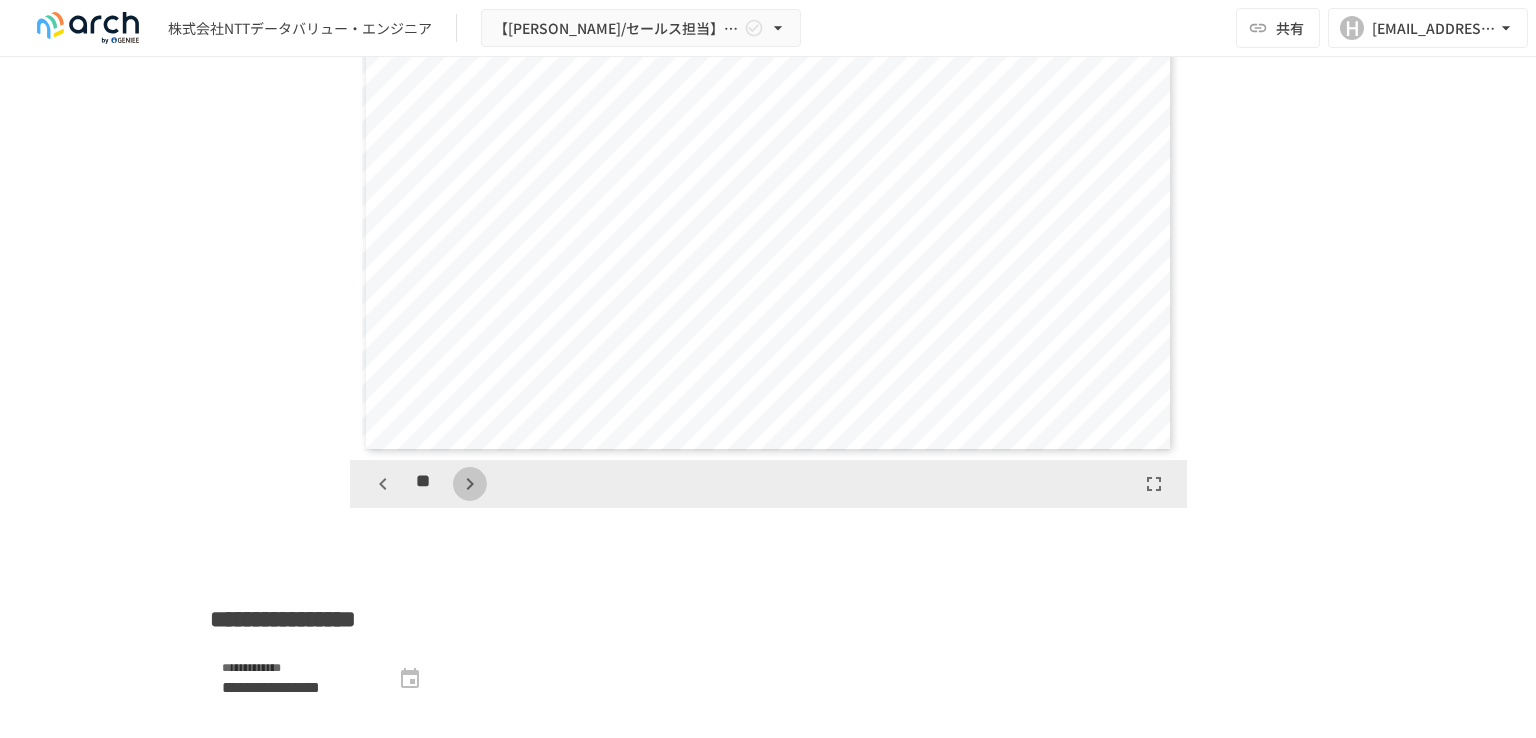 click 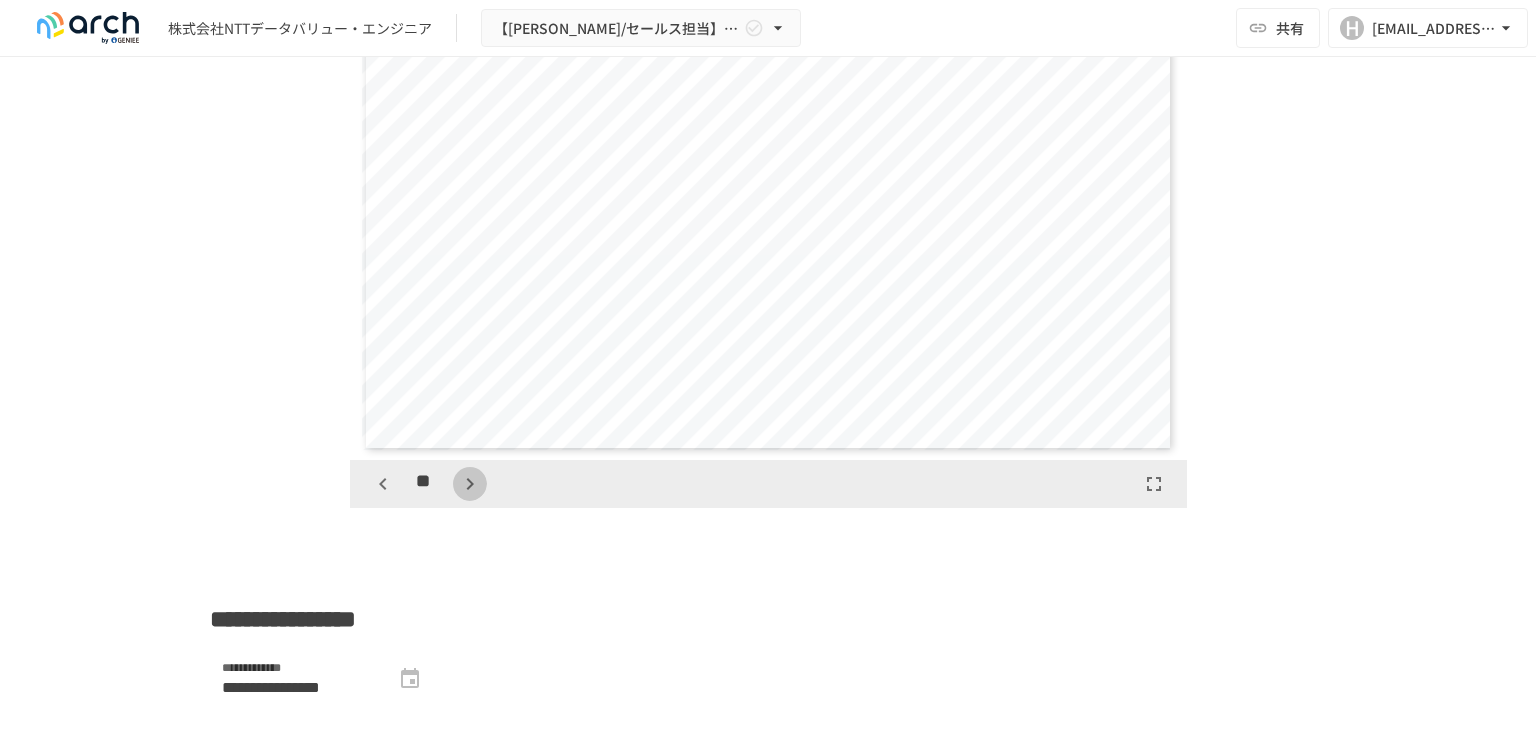 click 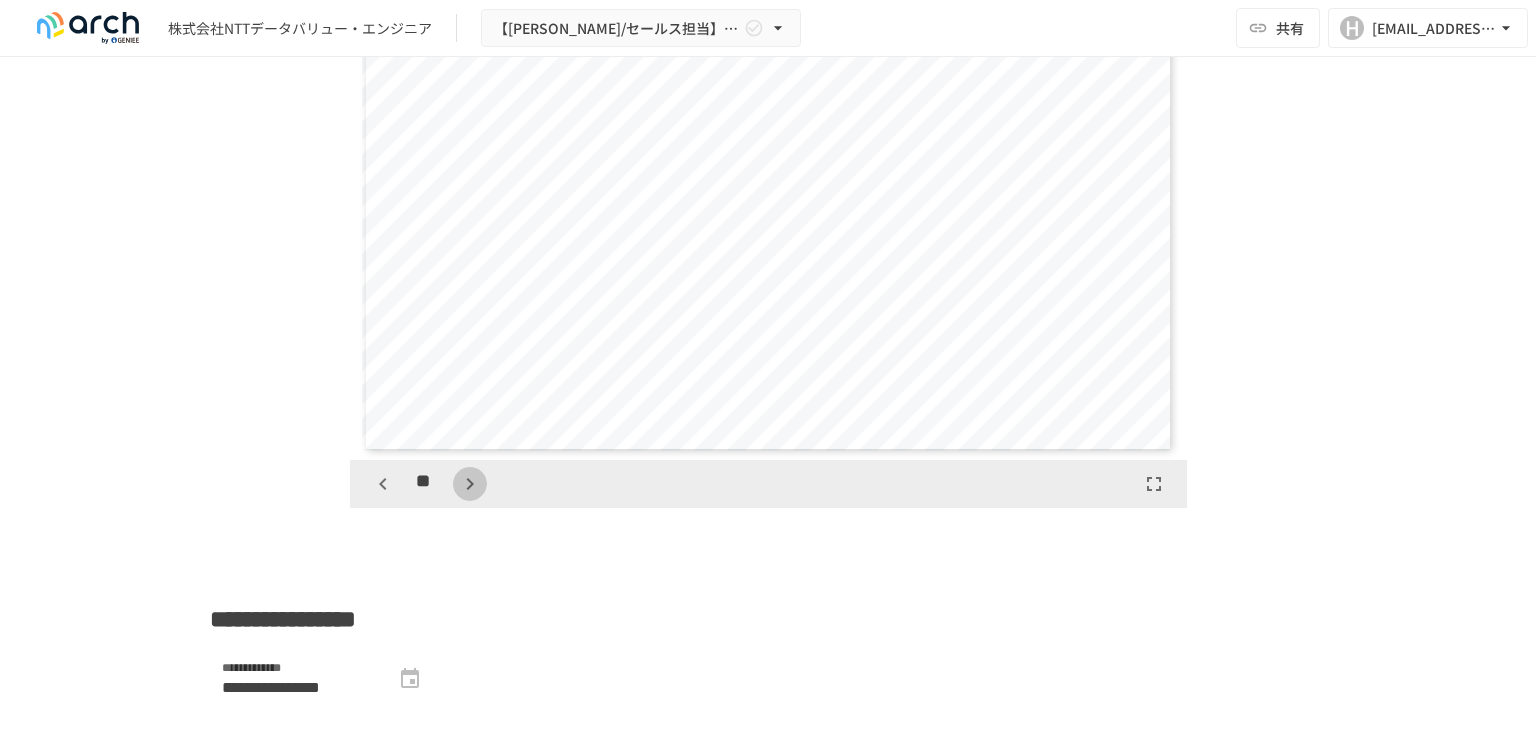 click 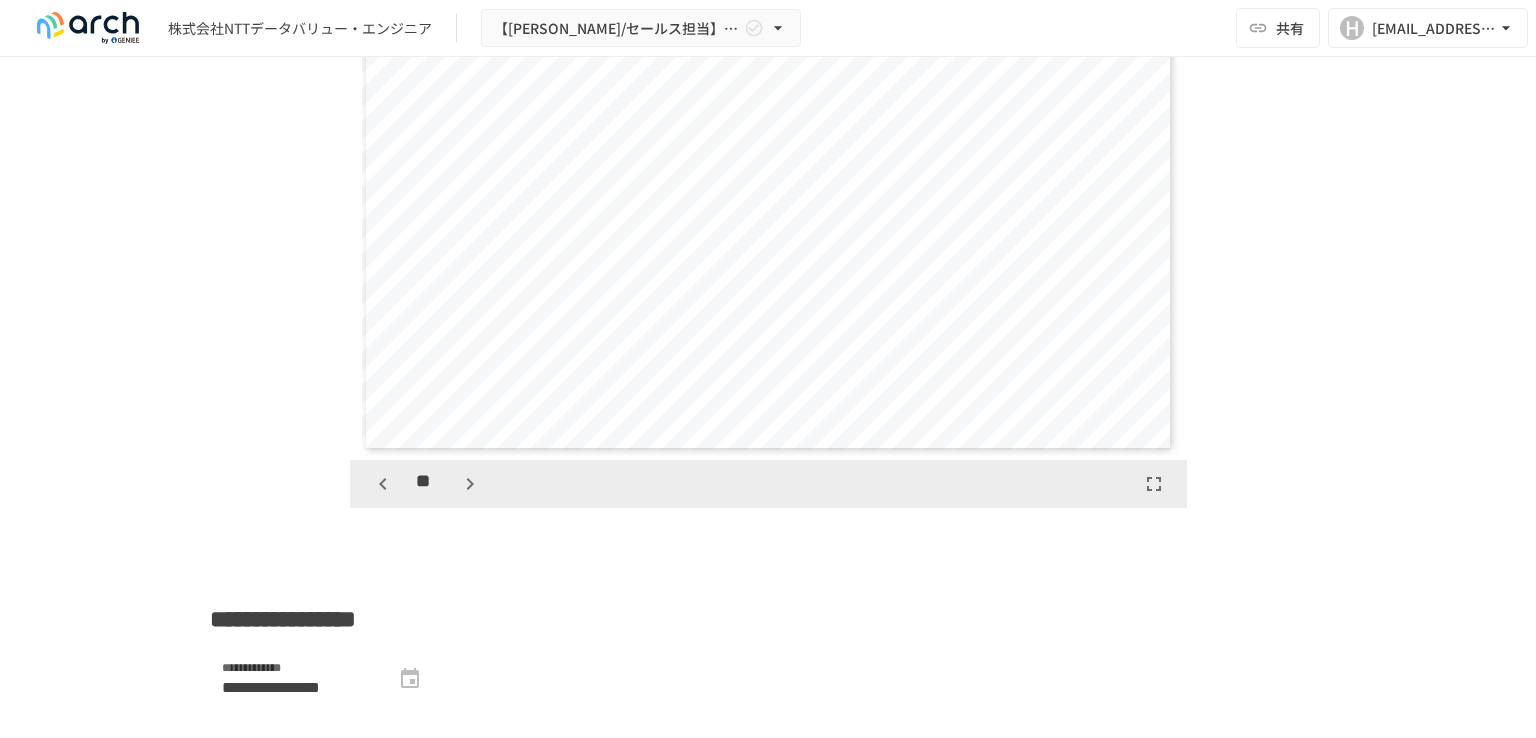 click 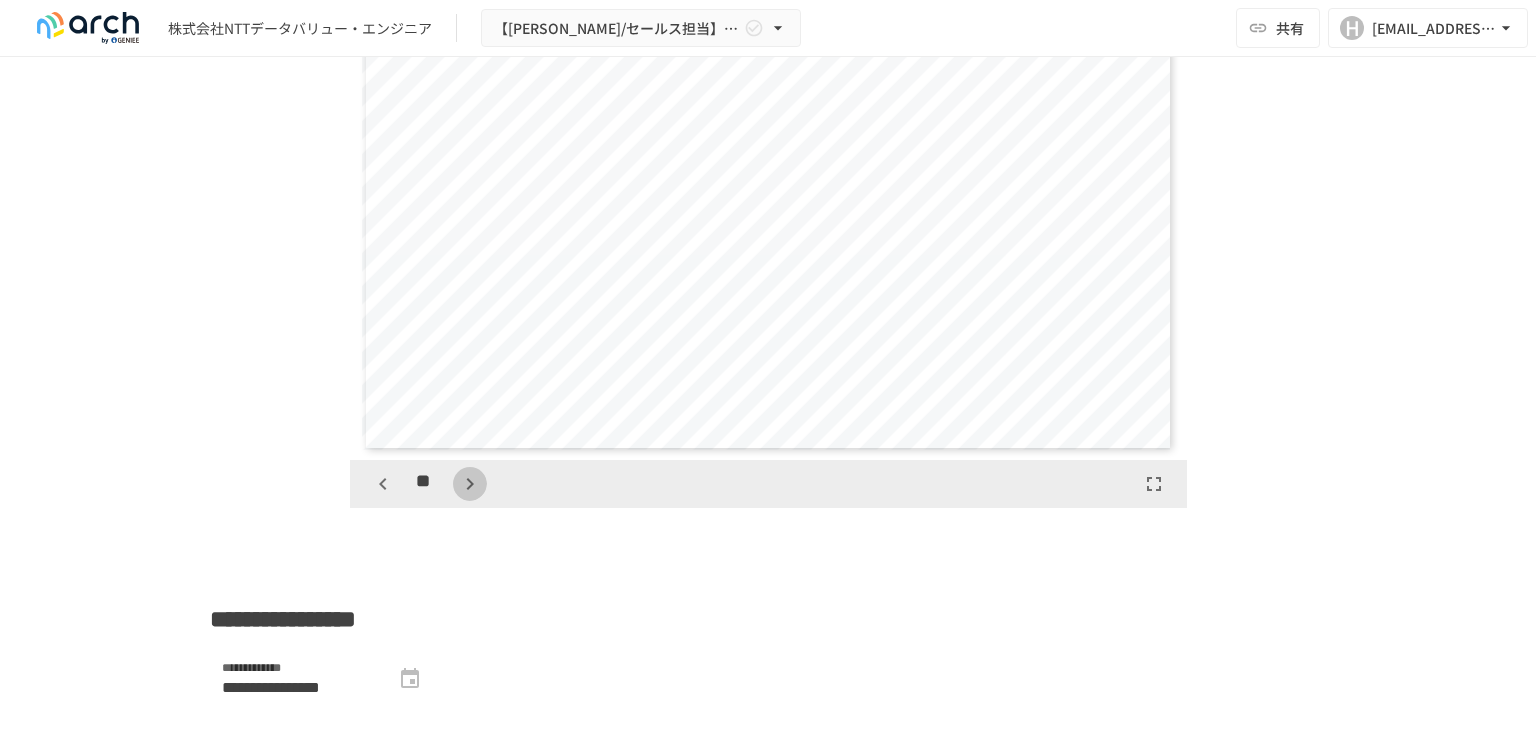 click 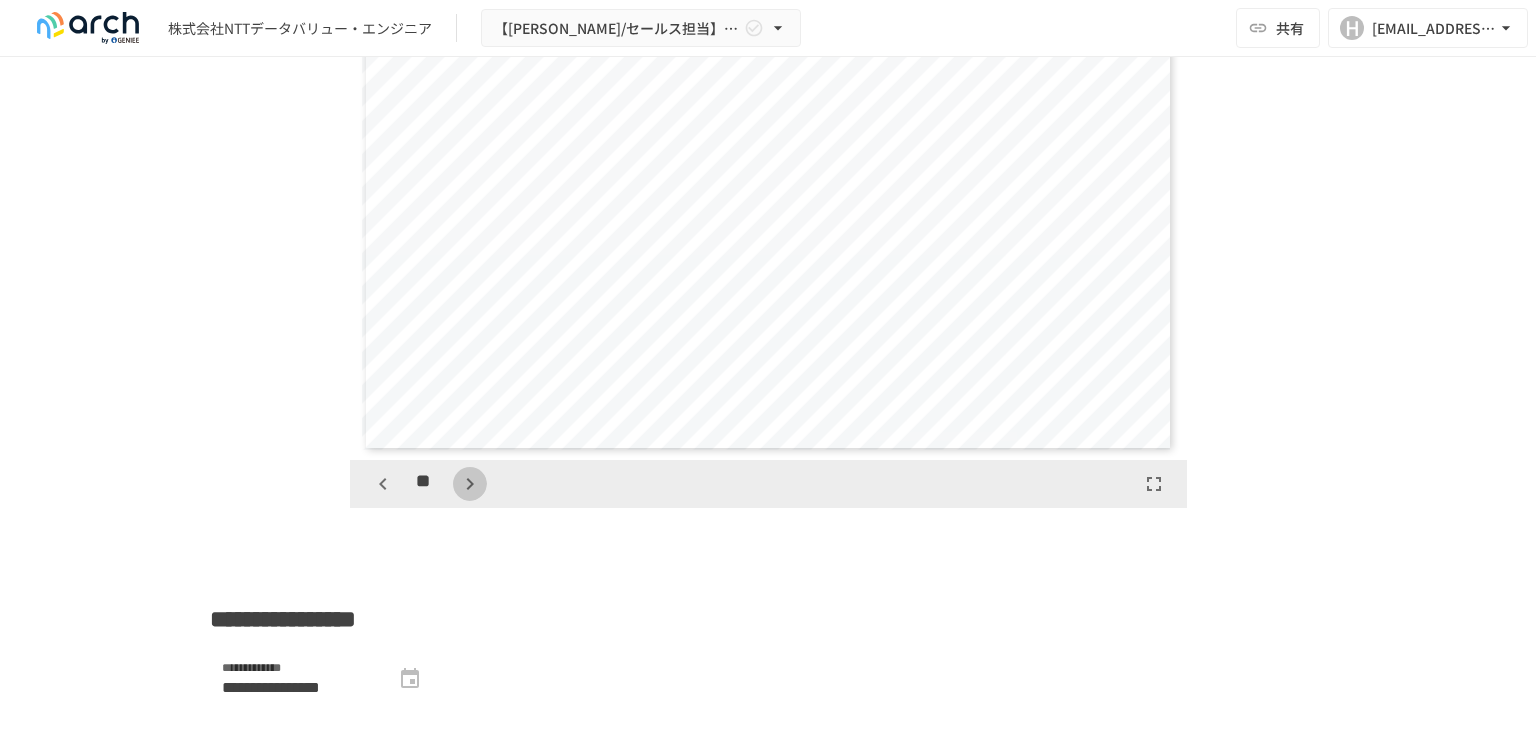 scroll, scrollTop: 8085, scrollLeft: 0, axis: vertical 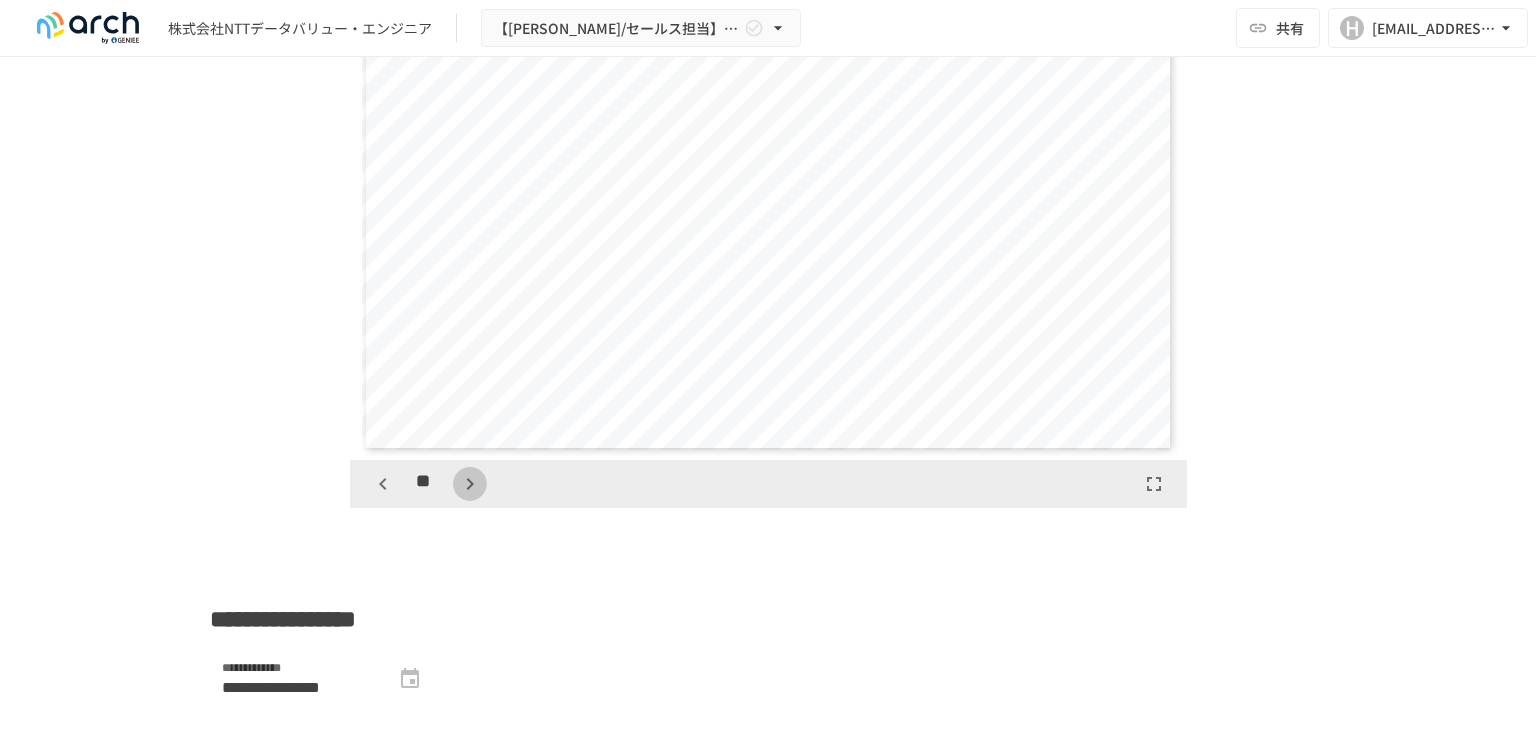 click 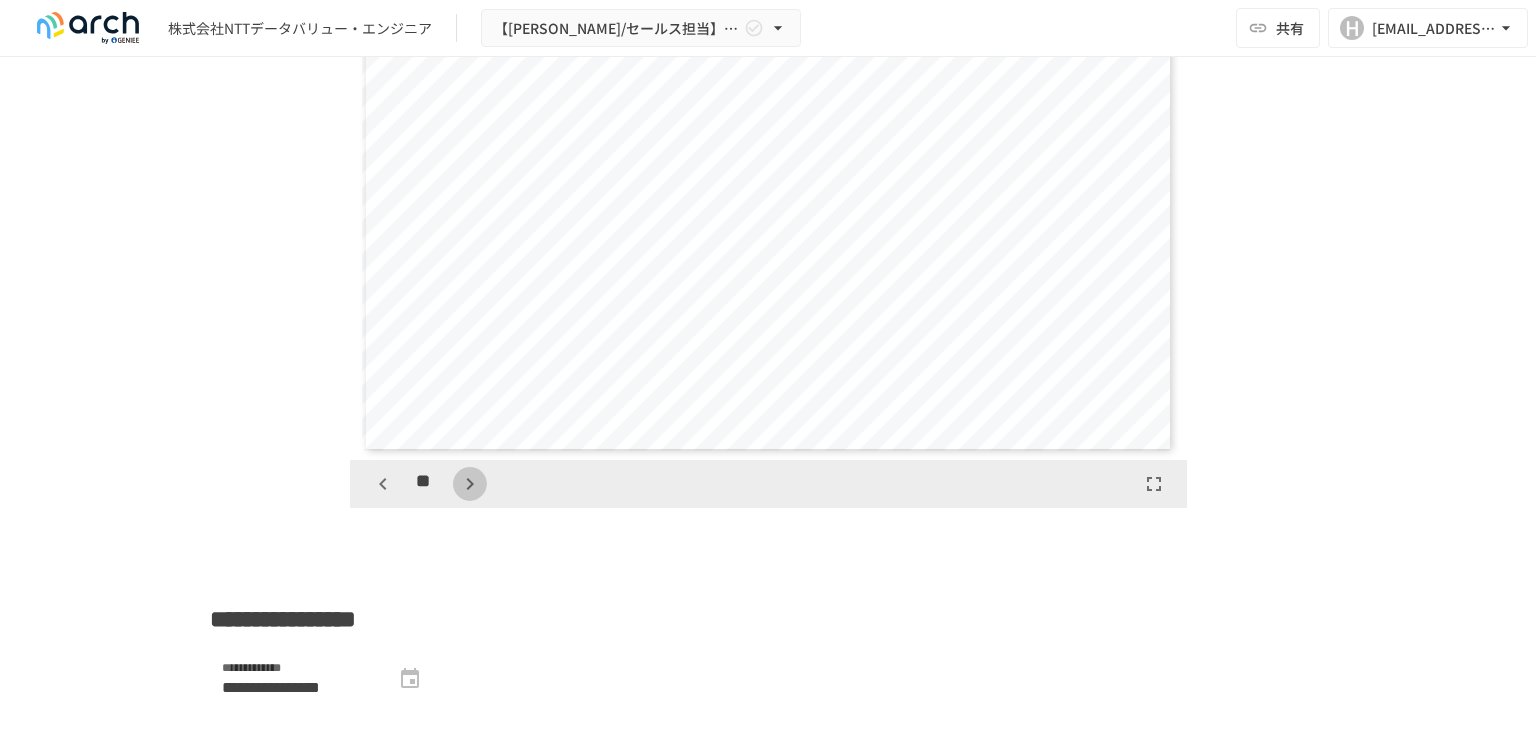 click 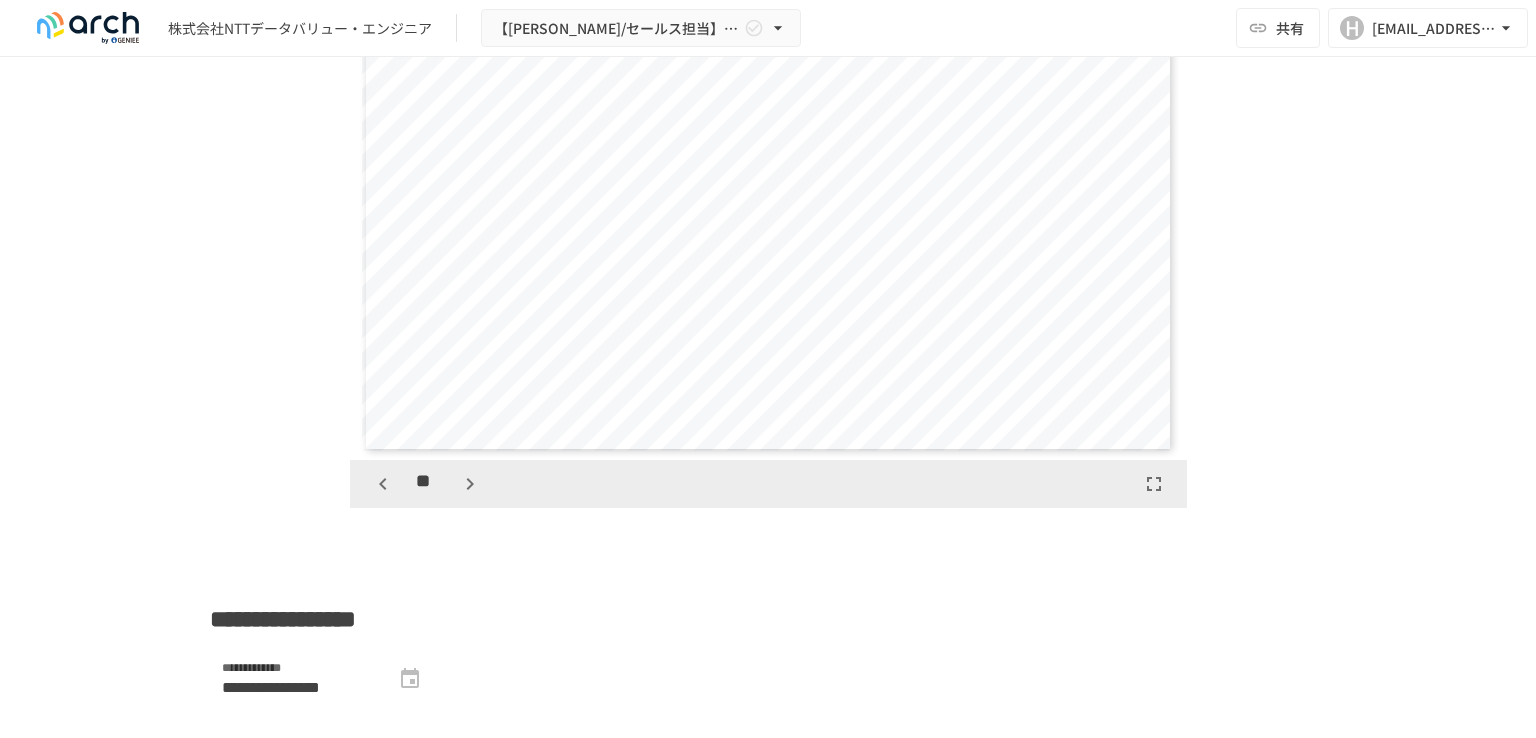 scroll, scrollTop: 9240, scrollLeft: 0, axis: vertical 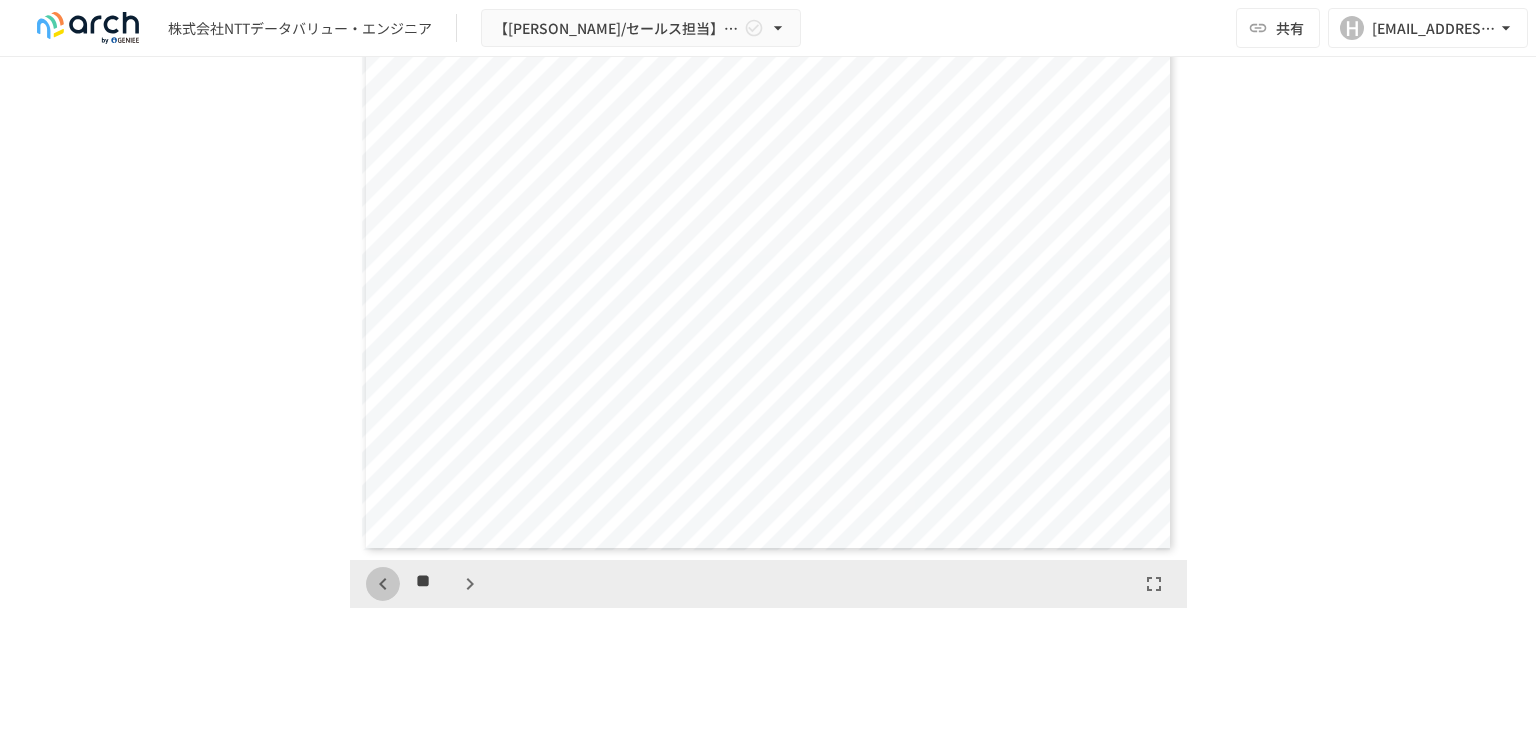 click 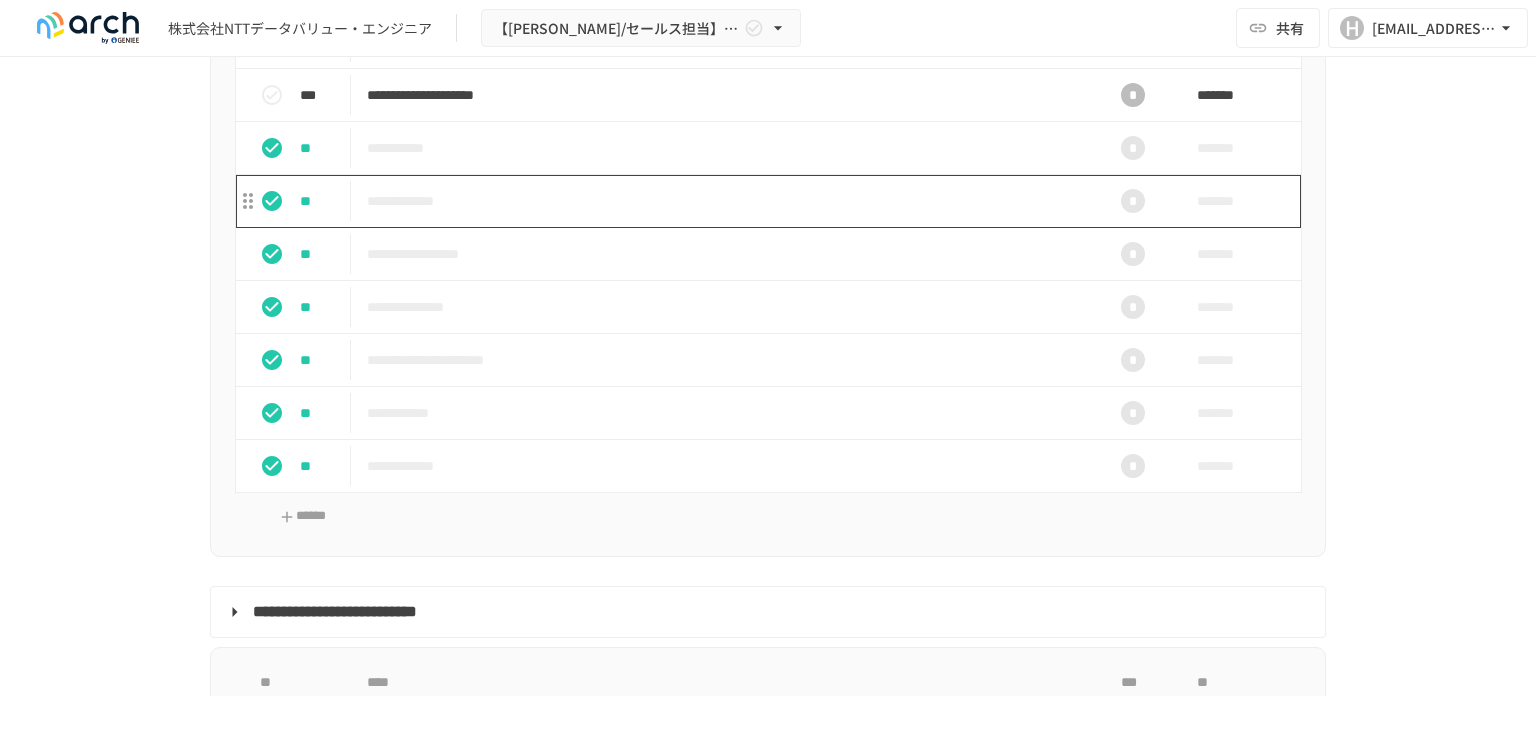 scroll, scrollTop: 1900, scrollLeft: 0, axis: vertical 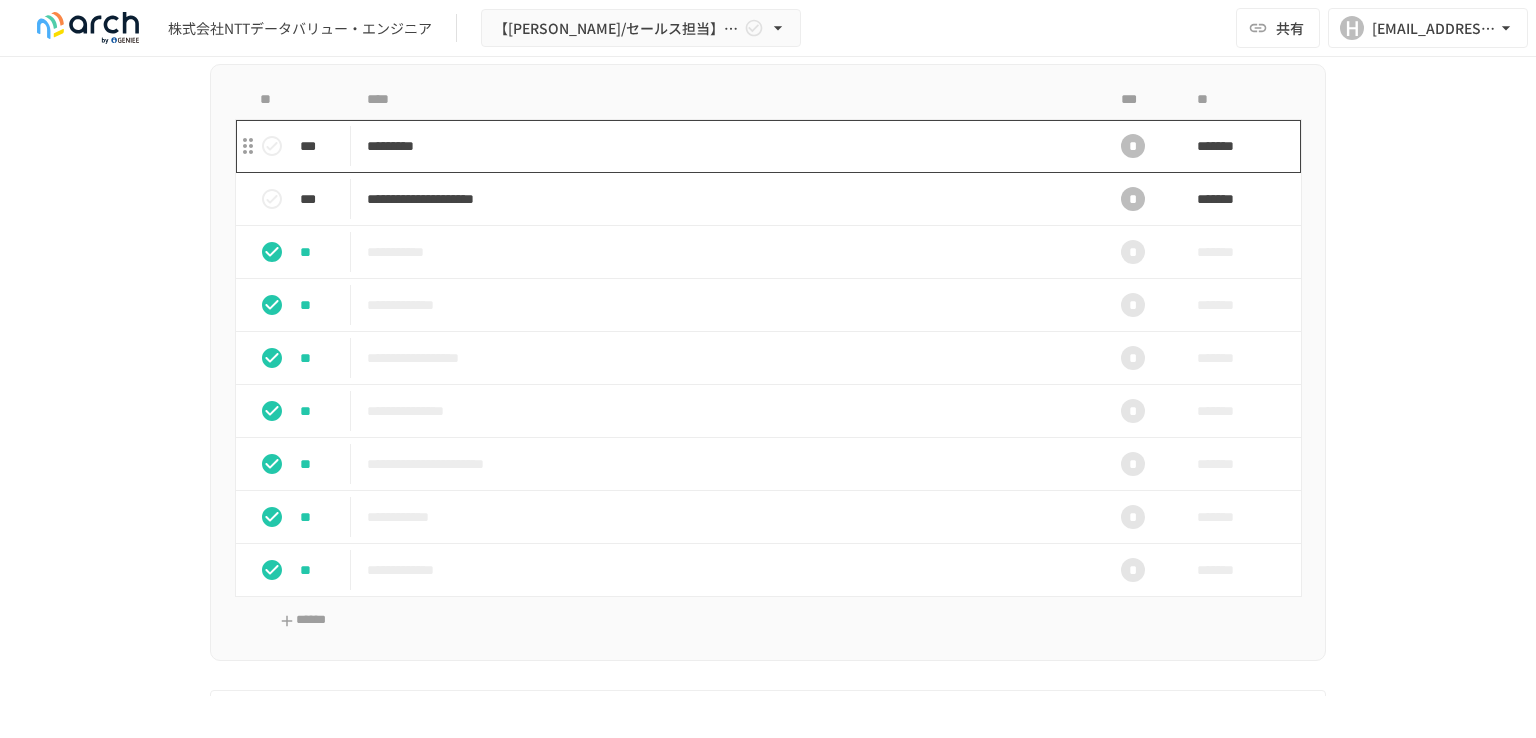 click on "*********" at bounding box center (726, 146) 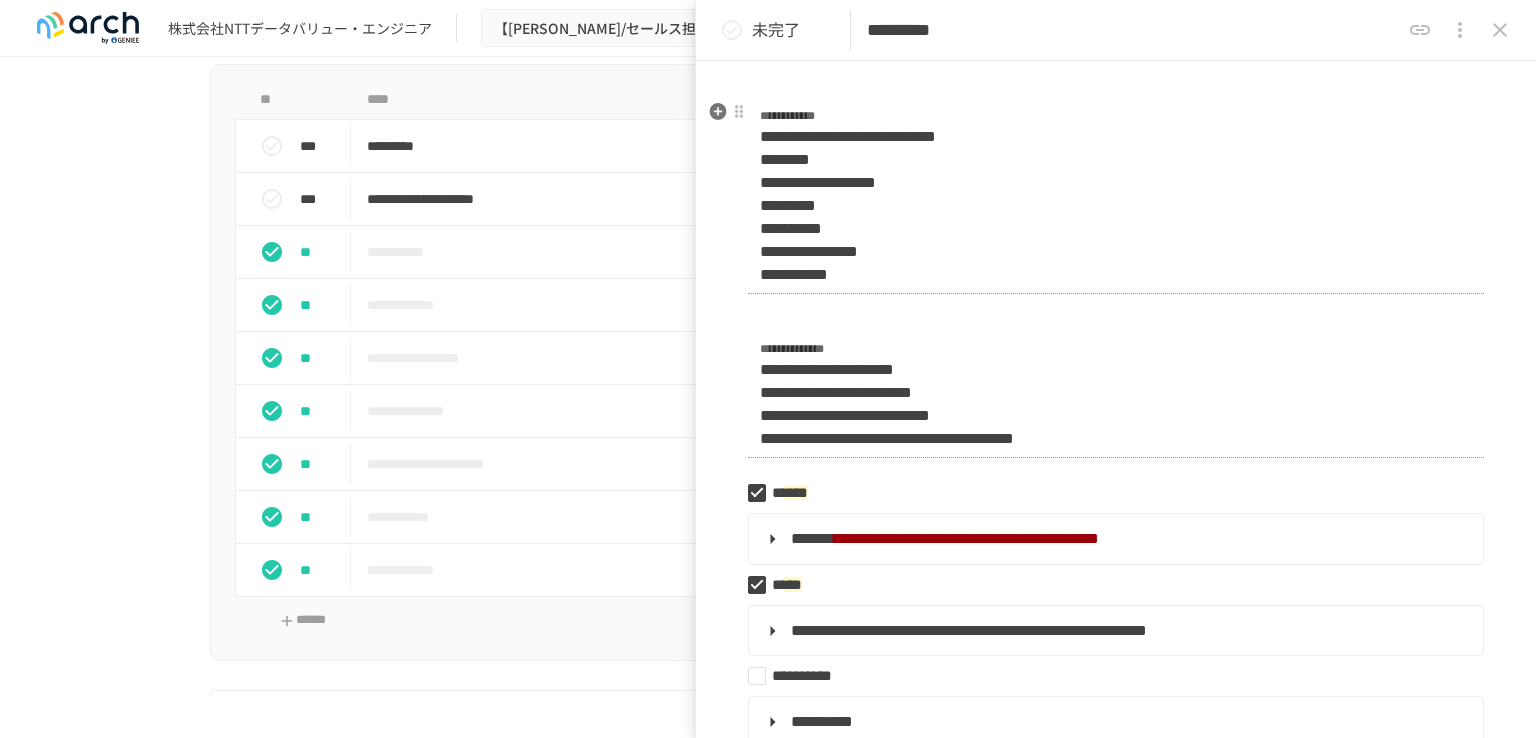 scroll, scrollTop: 500, scrollLeft: 0, axis: vertical 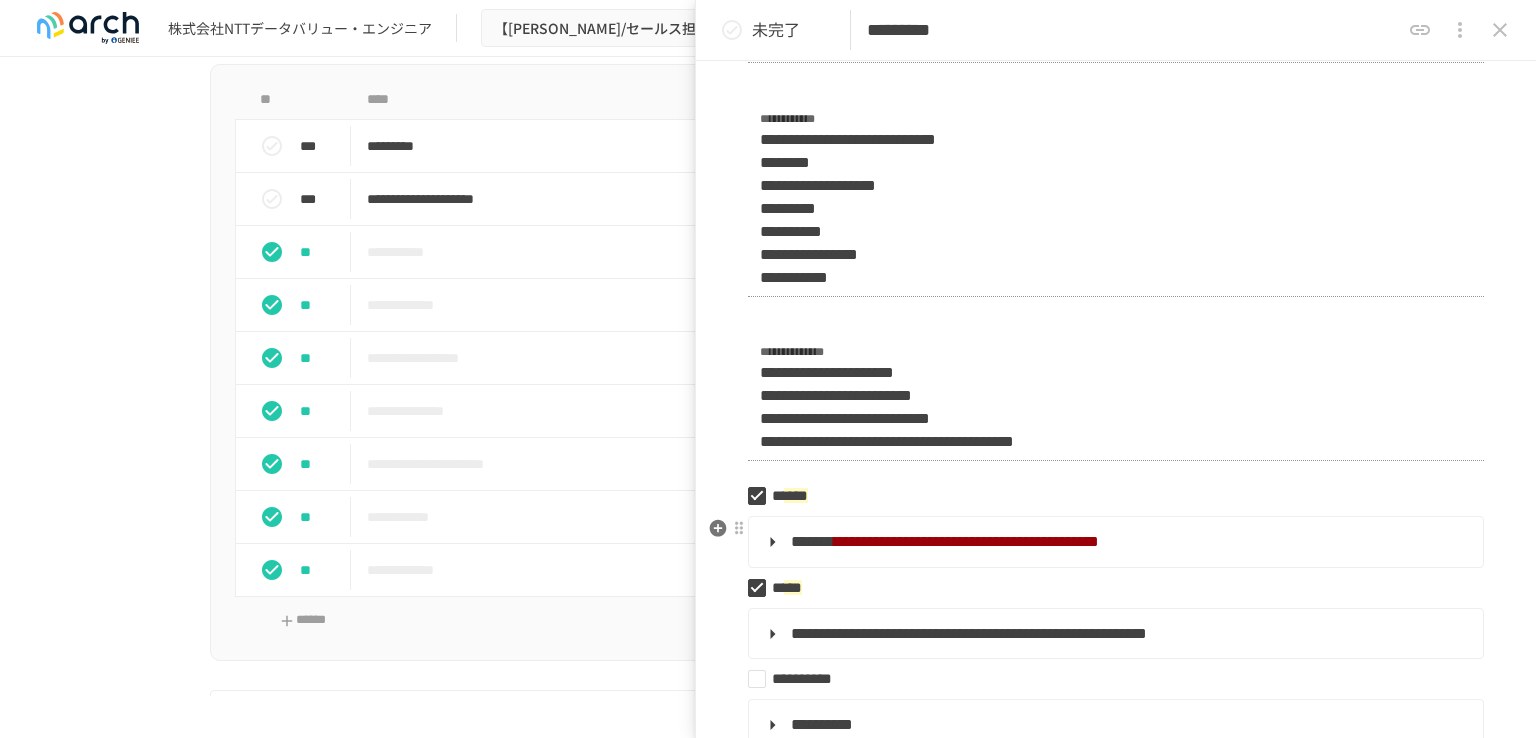 click on "**********" at bounding box center [1114, 542] 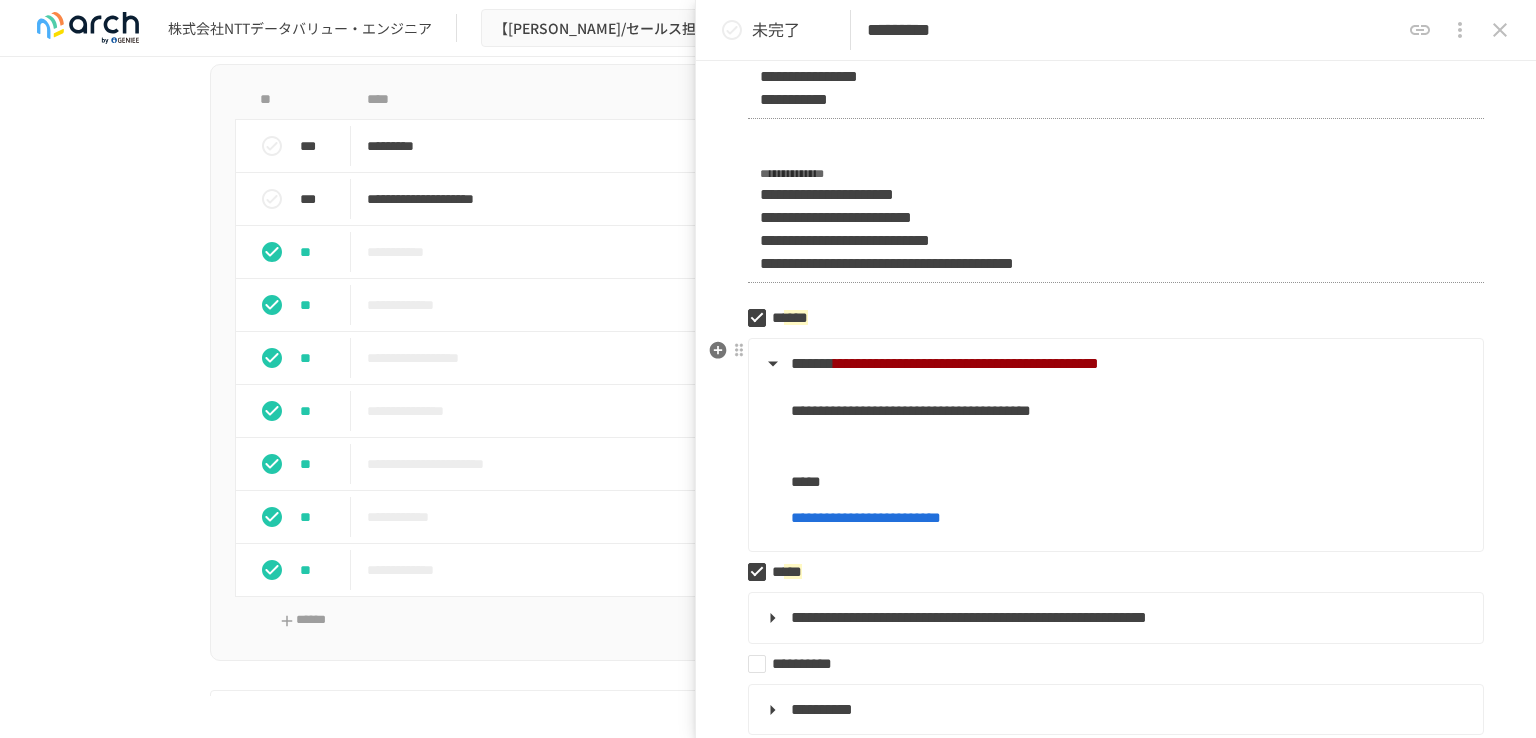 scroll, scrollTop: 700, scrollLeft: 0, axis: vertical 